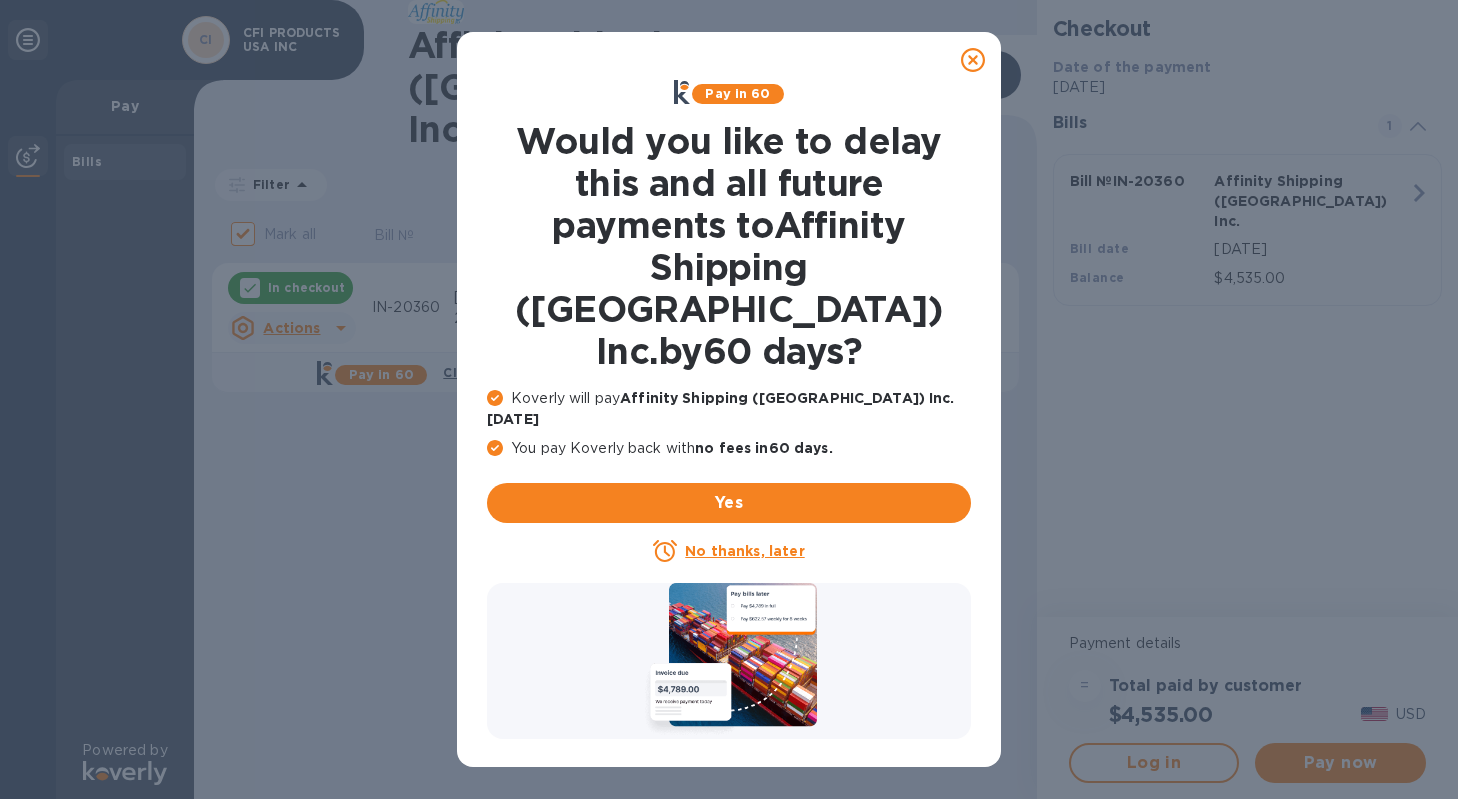 scroll, scrollTop: 0, scrollLeft: 0, axis: both 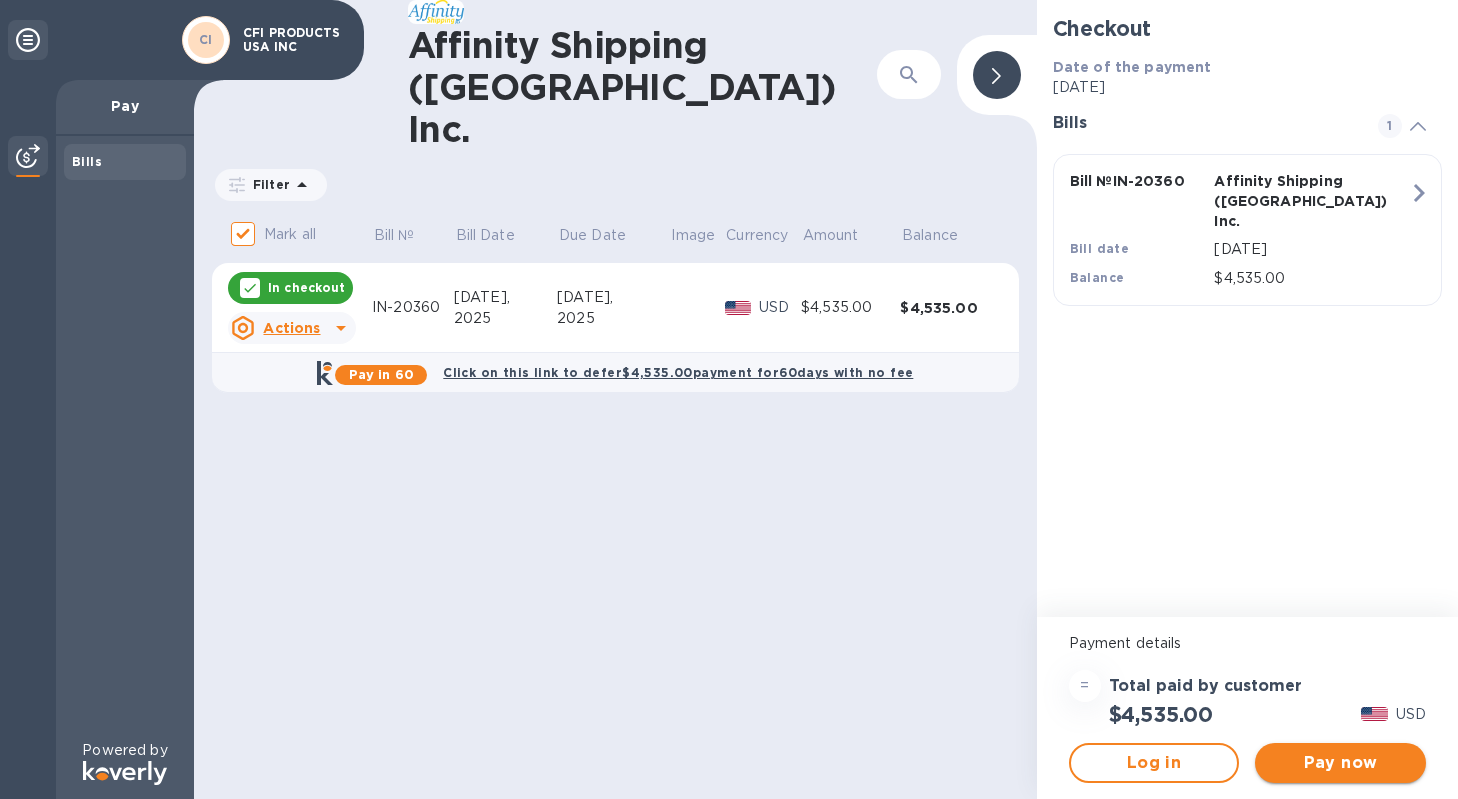 drag, startPoint x: 1332, startPoint y: 762, endPoint x: 1317, endPoint y: 751, distance: 18.601076 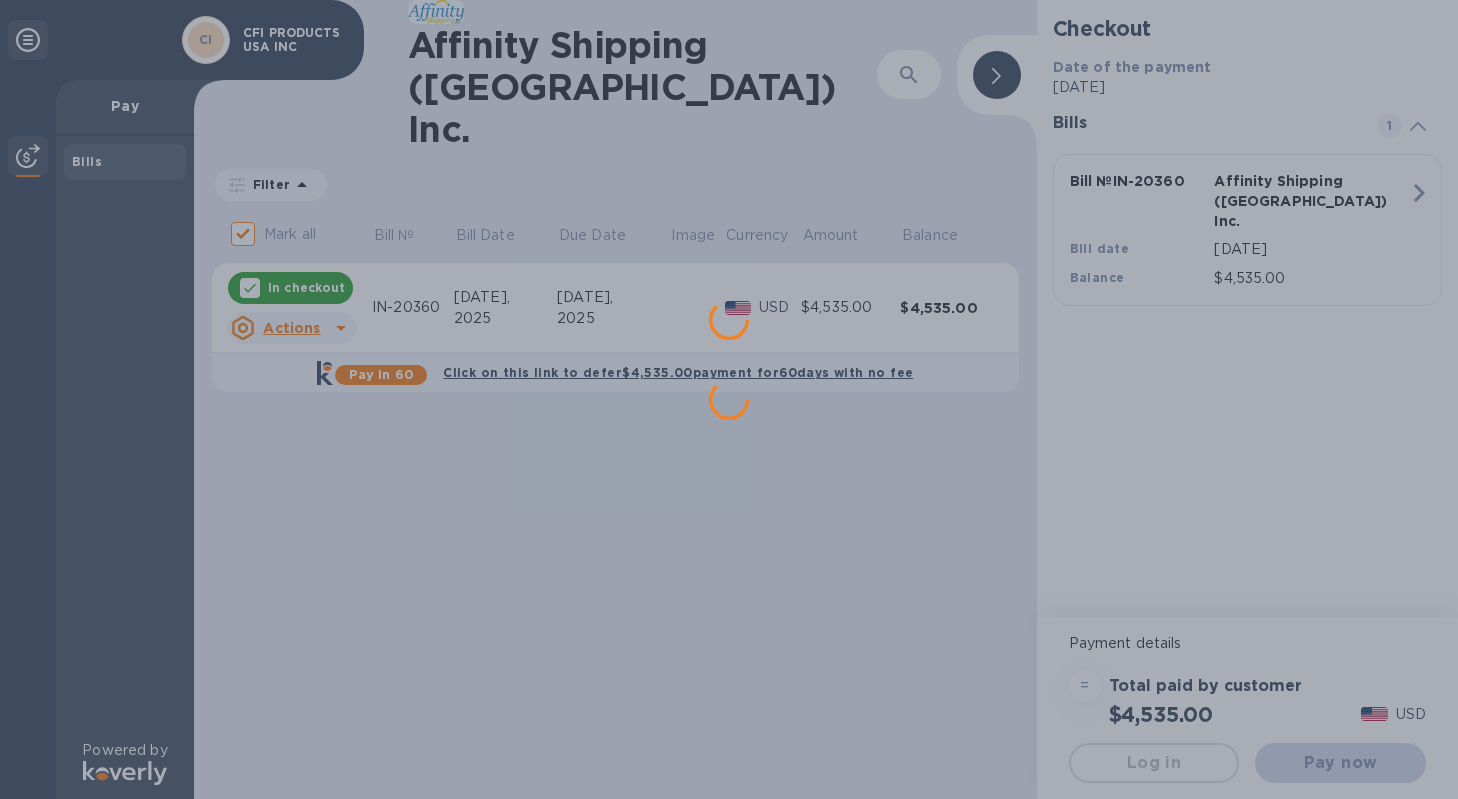 scroll, scrollTop: 0, scrollLeft: 0, axis: both 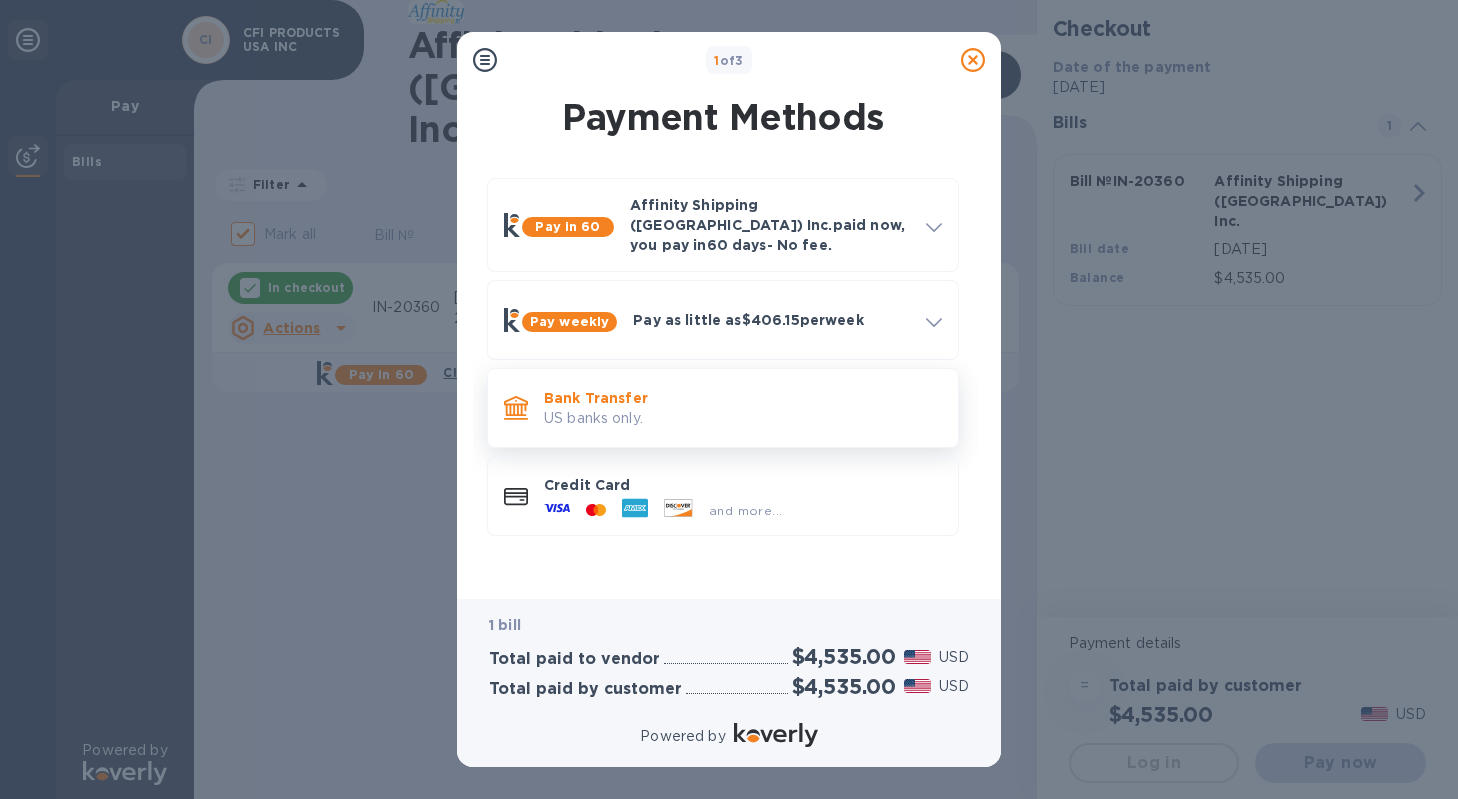 click on "Bank Transfer US banks only." at bounding box center (743, 408) 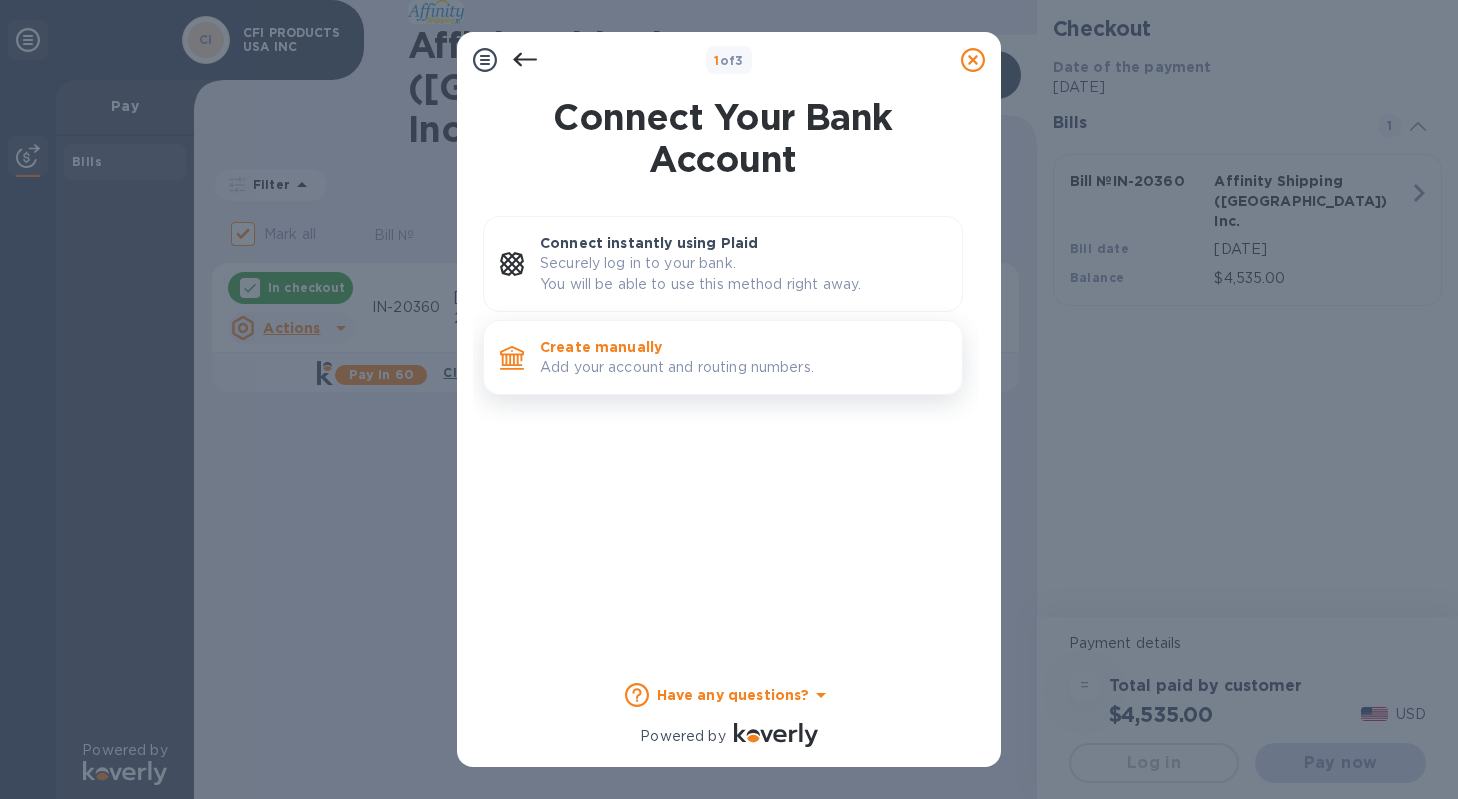 click on "Add your account and routing numbers." at bounding box center (743, 367) 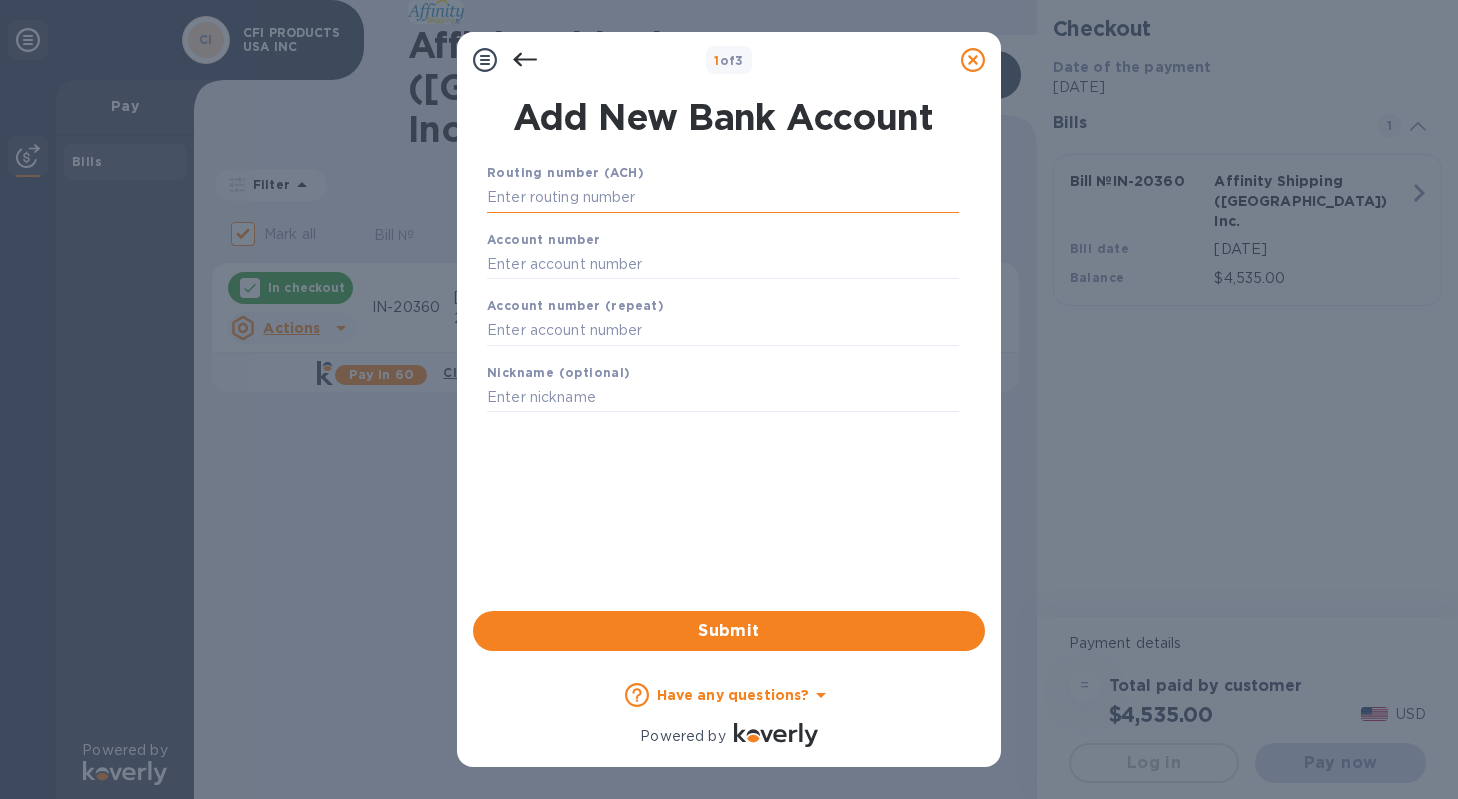 click at bounding box center (723, 198) 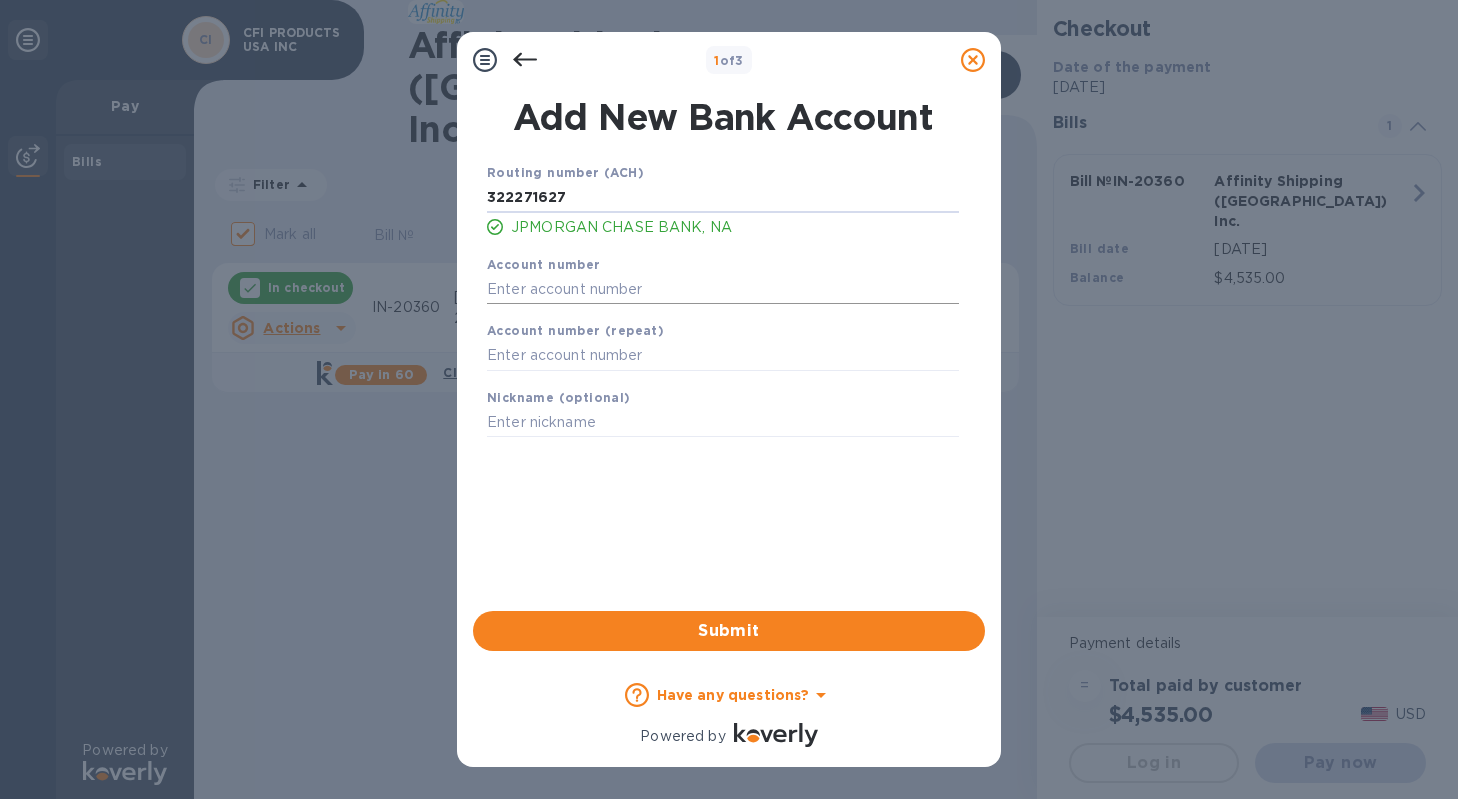 type on "322271627" 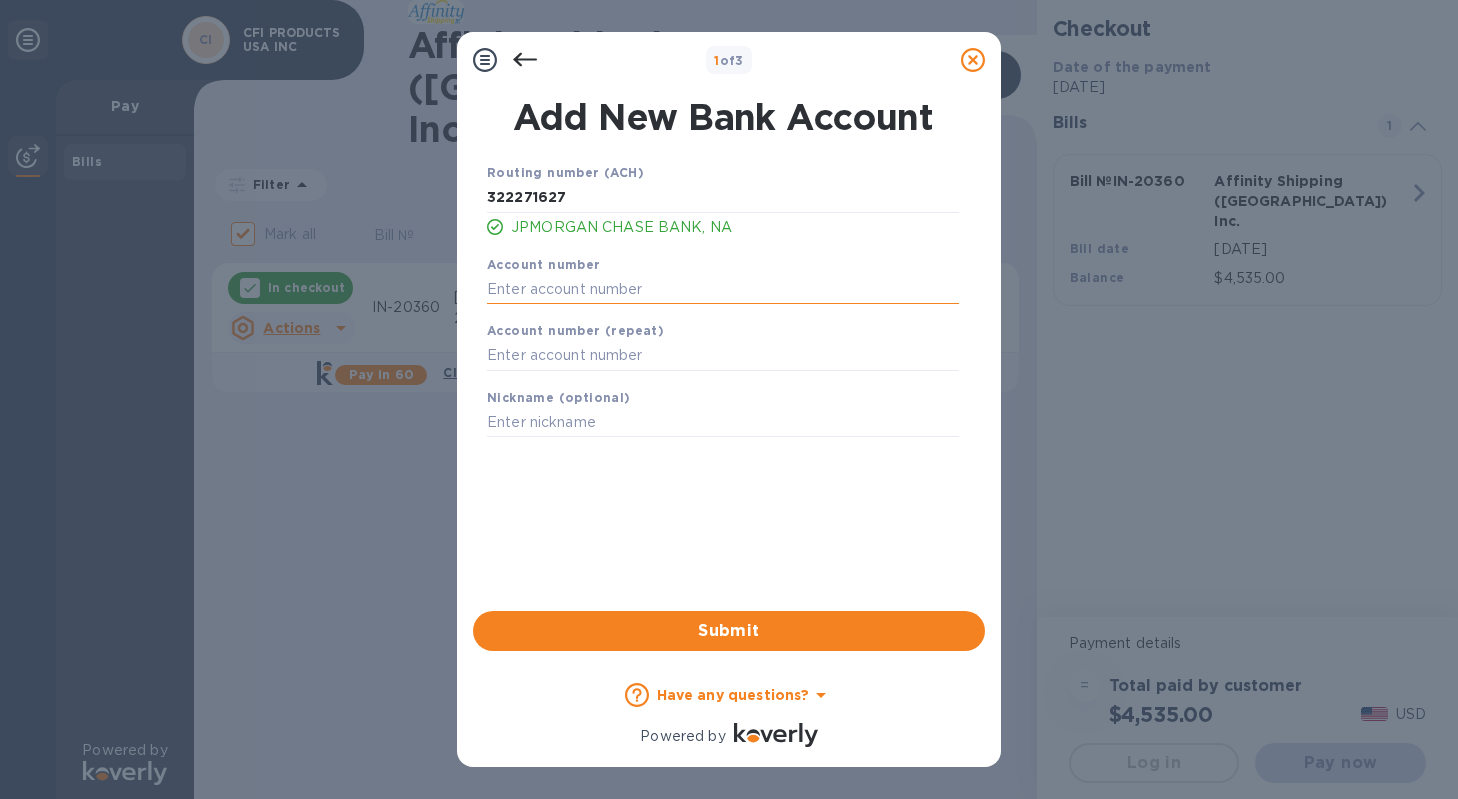 click at bounding box center (723, 289) 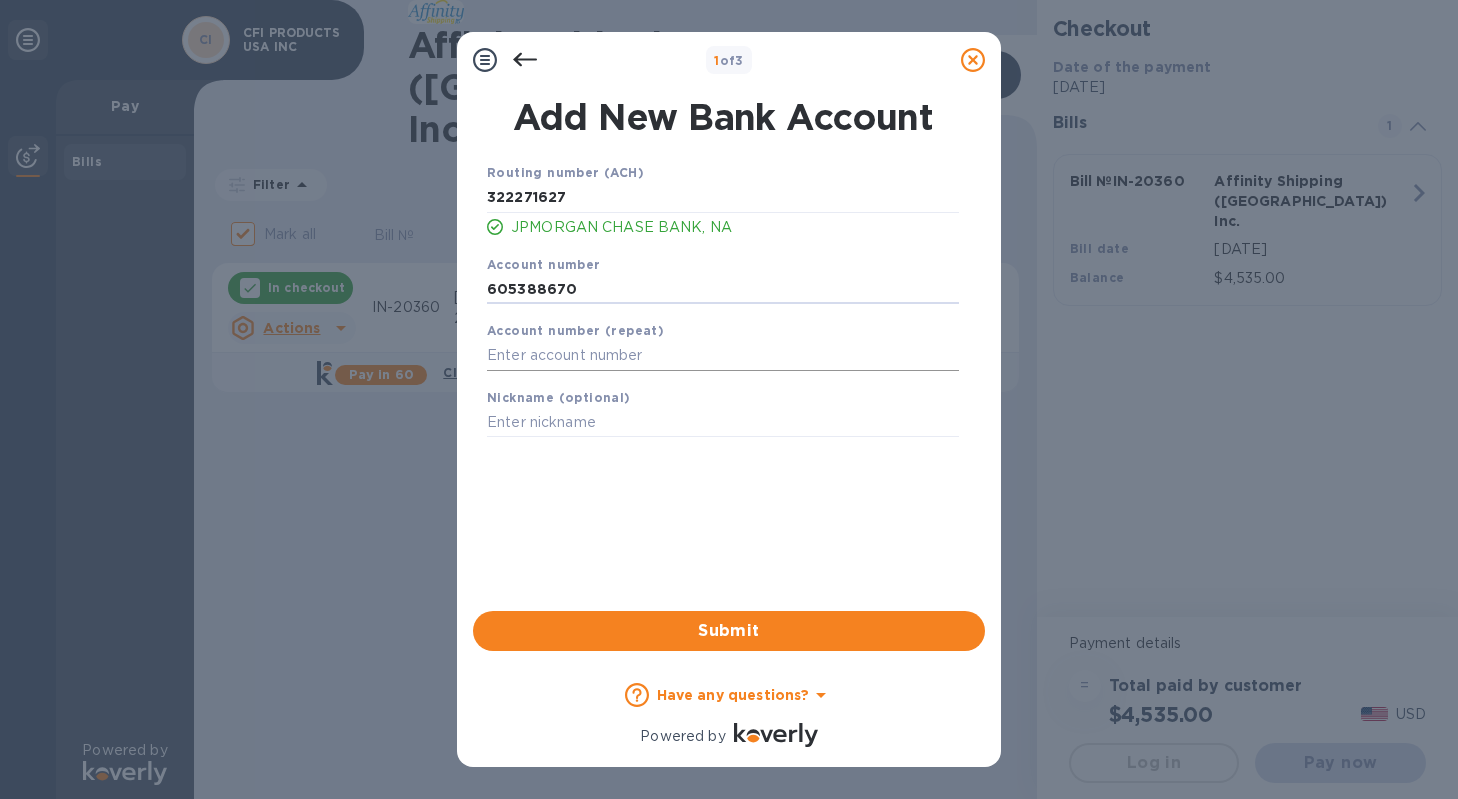 type on "605388670" 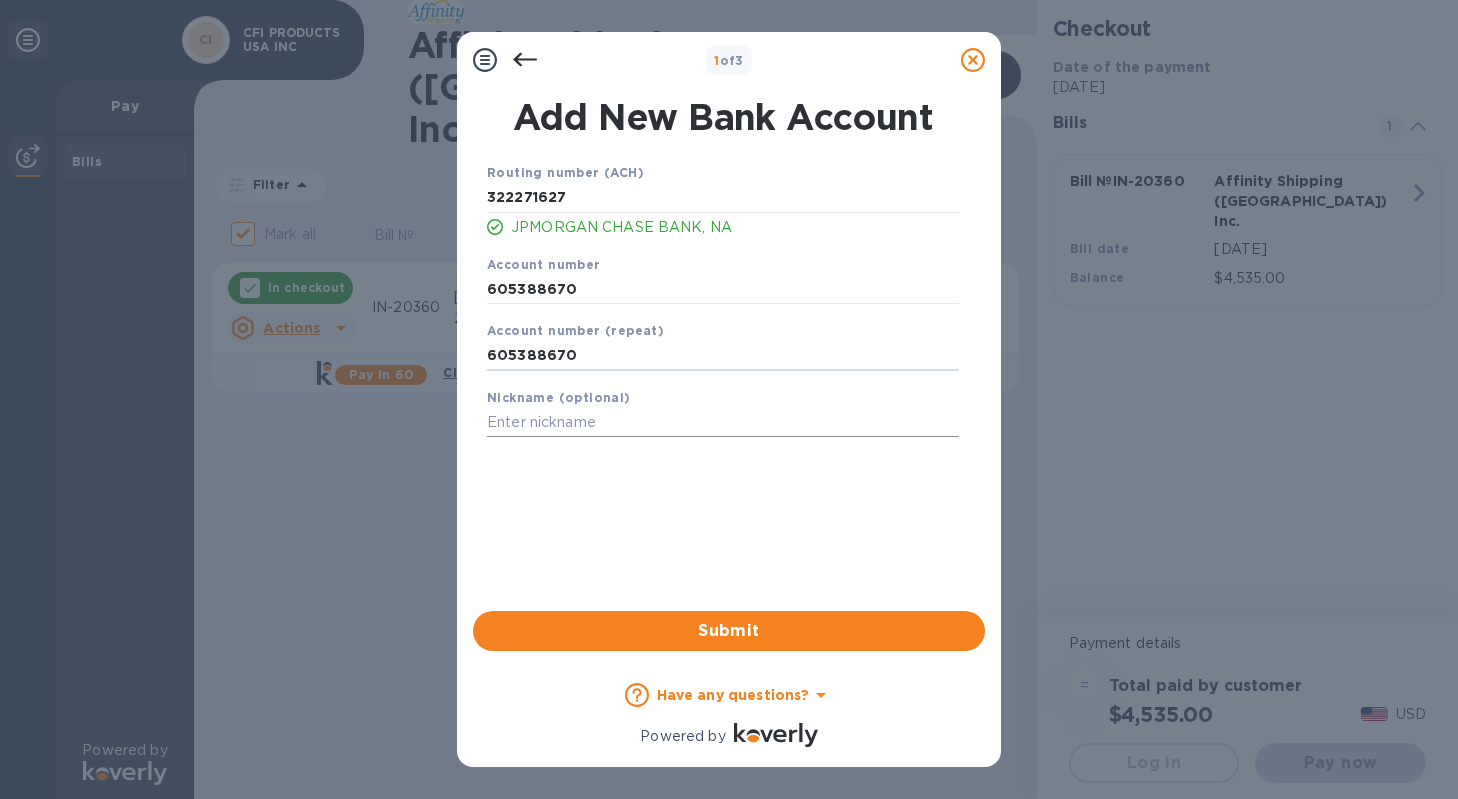 type on "605388670" 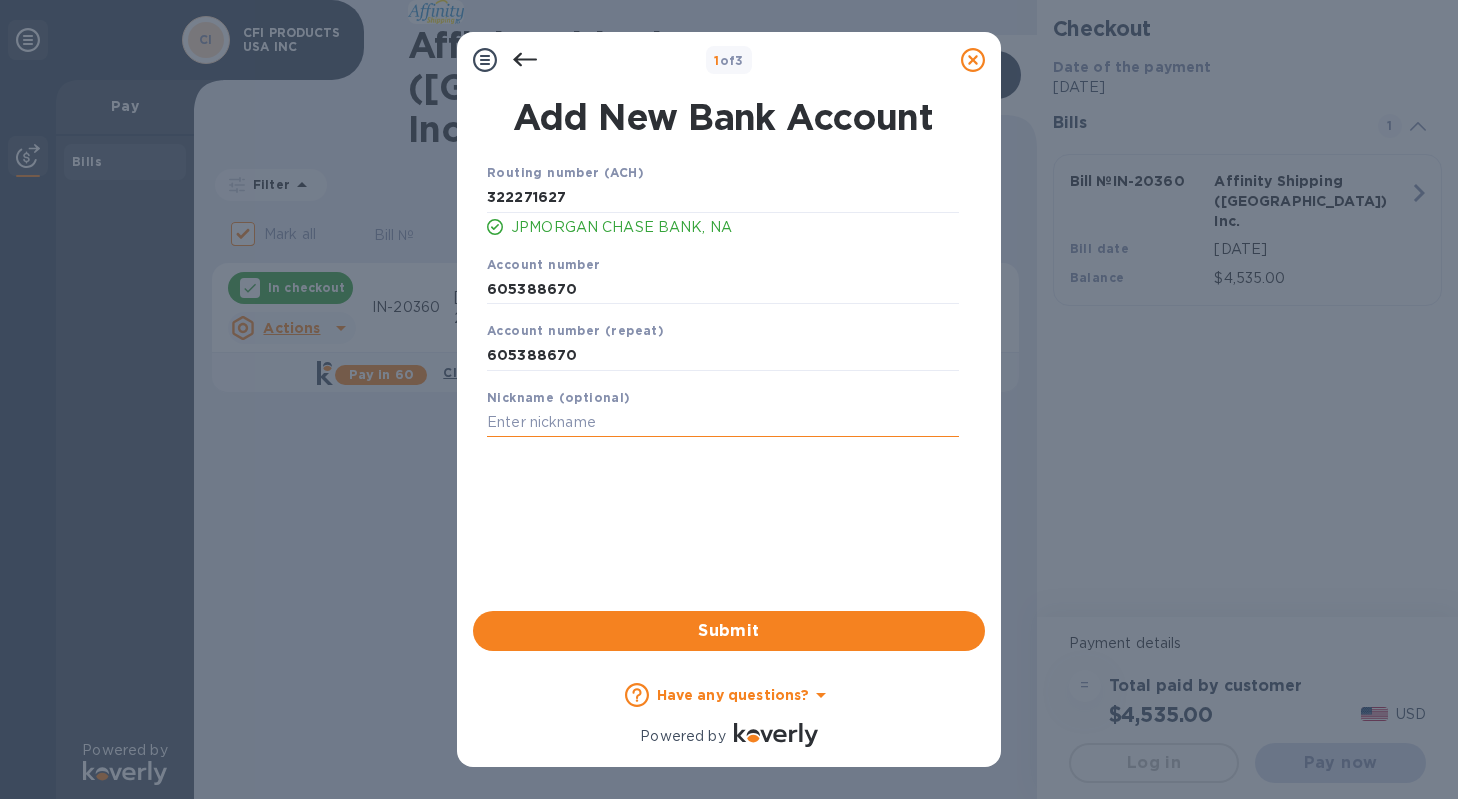 click at bounding box center (723, 423) 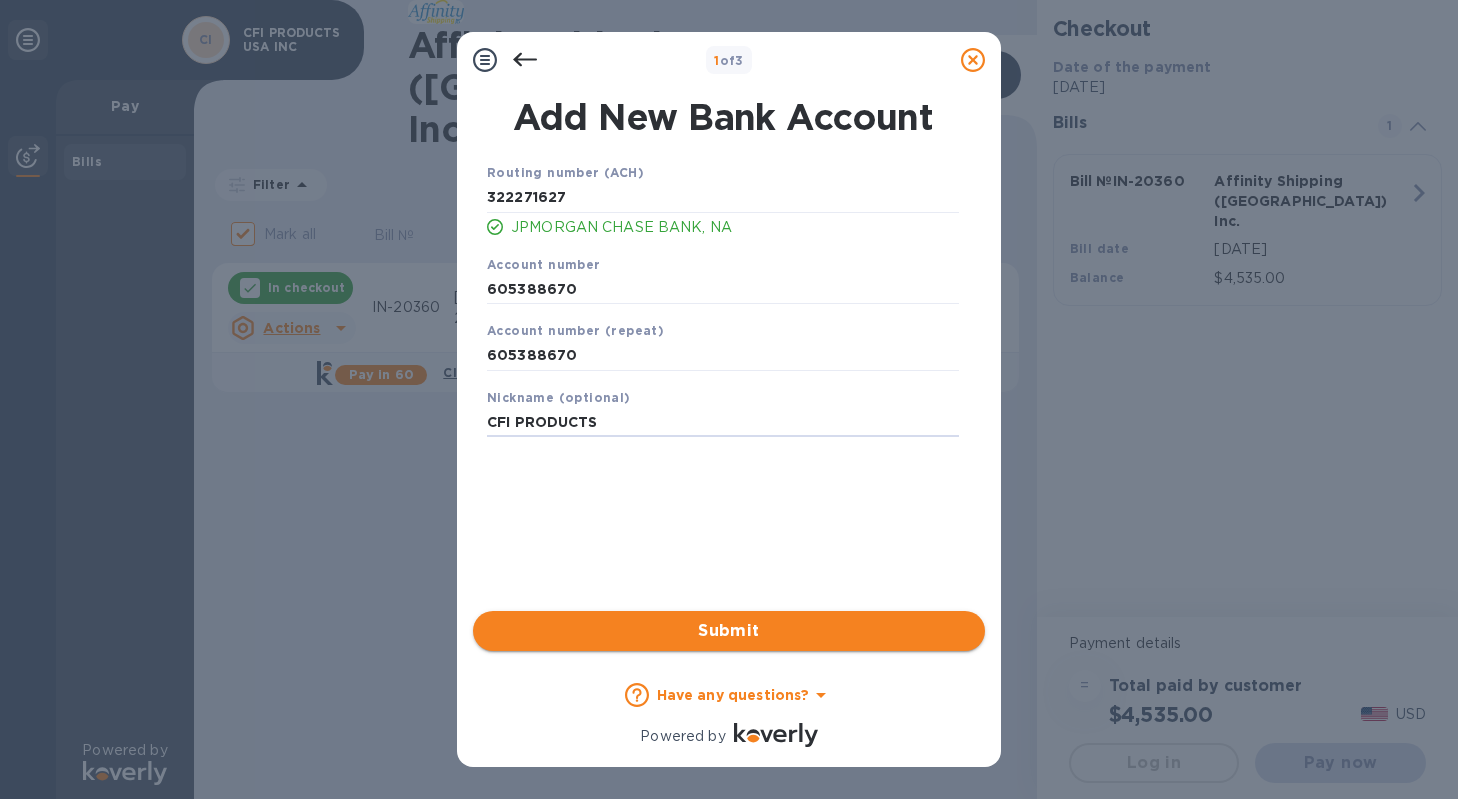 type on "CFI PRODUCTS" 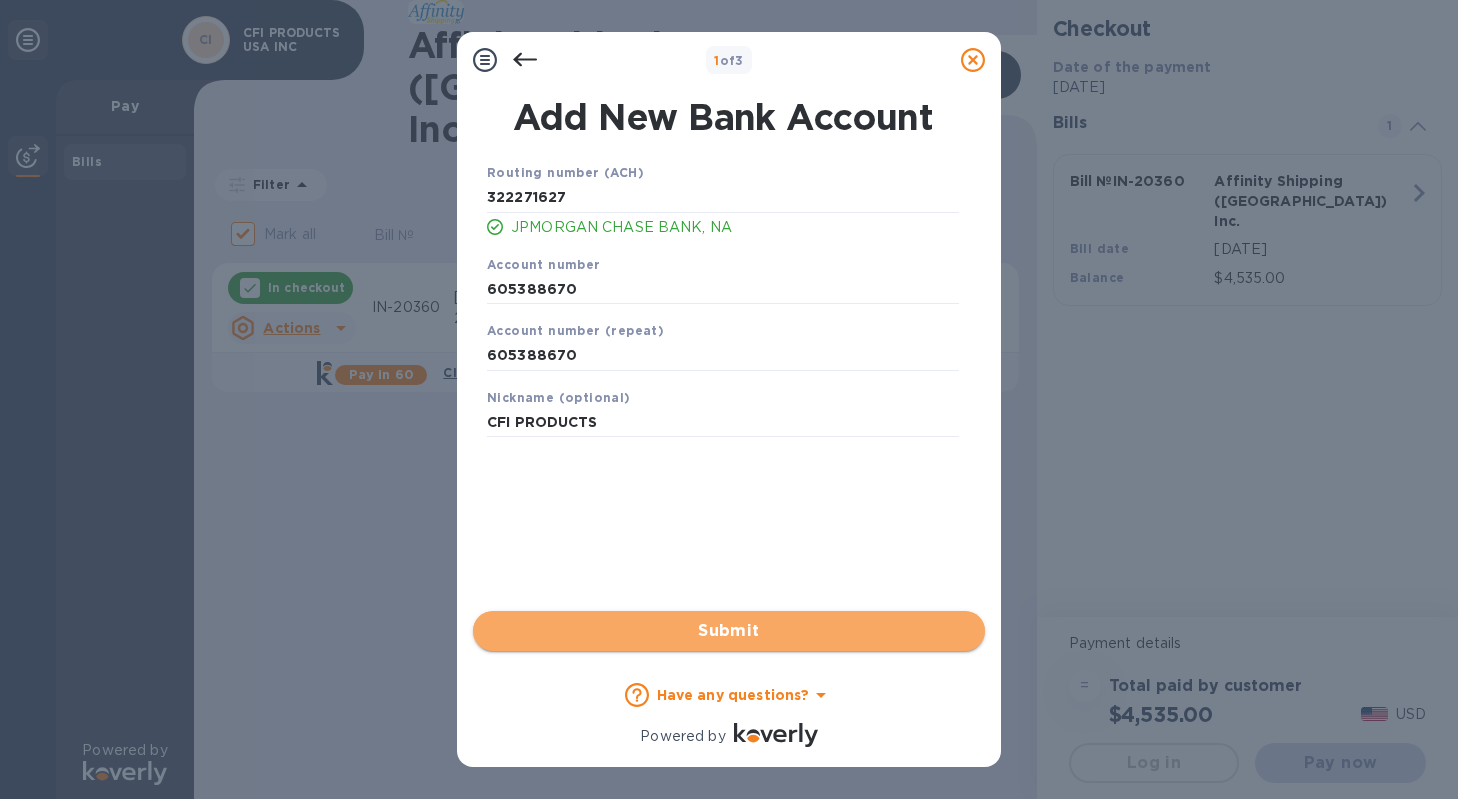 click on "Submit" at bounding box center (729, 631) 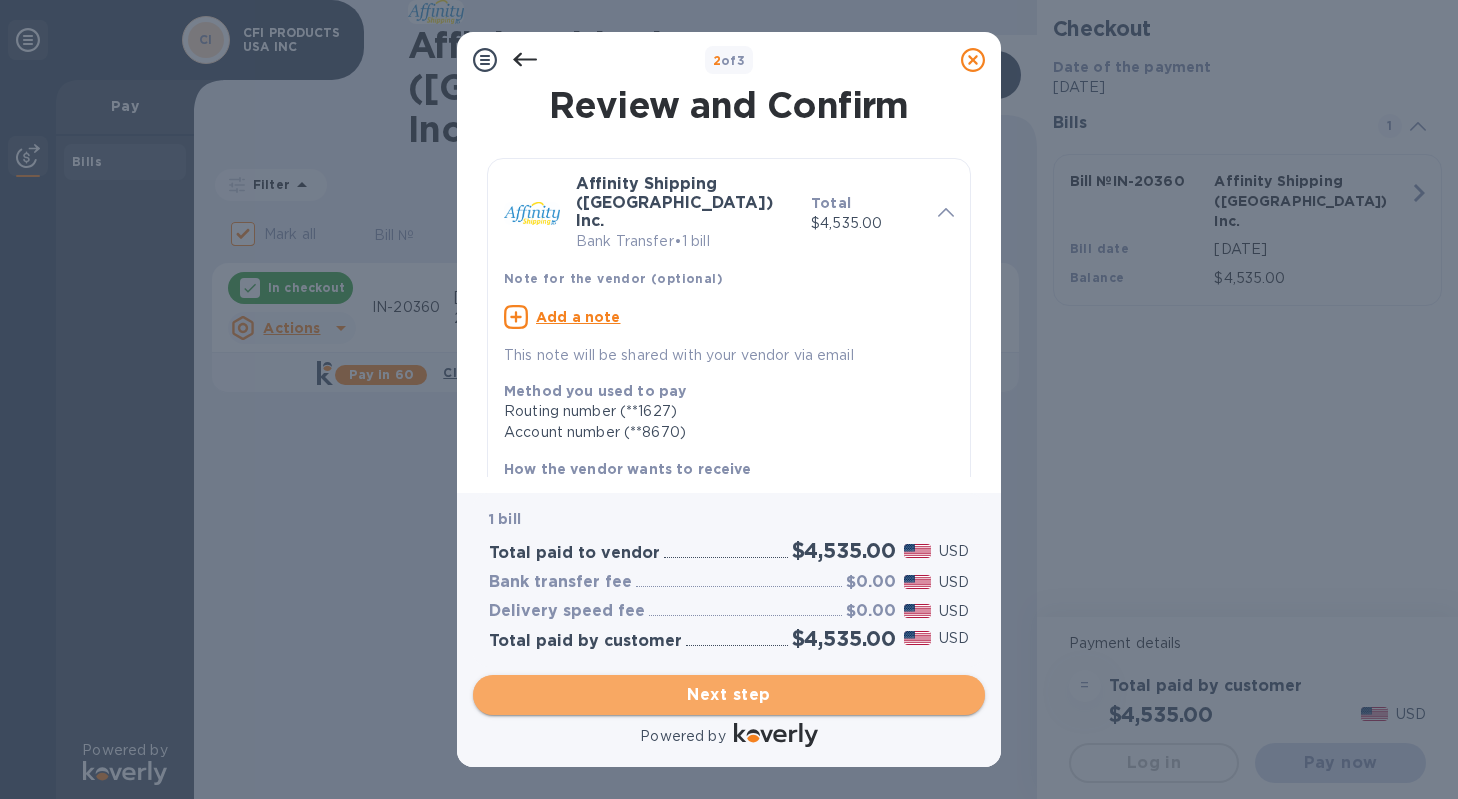 click on "Next step" at bounding box center [729, 695] 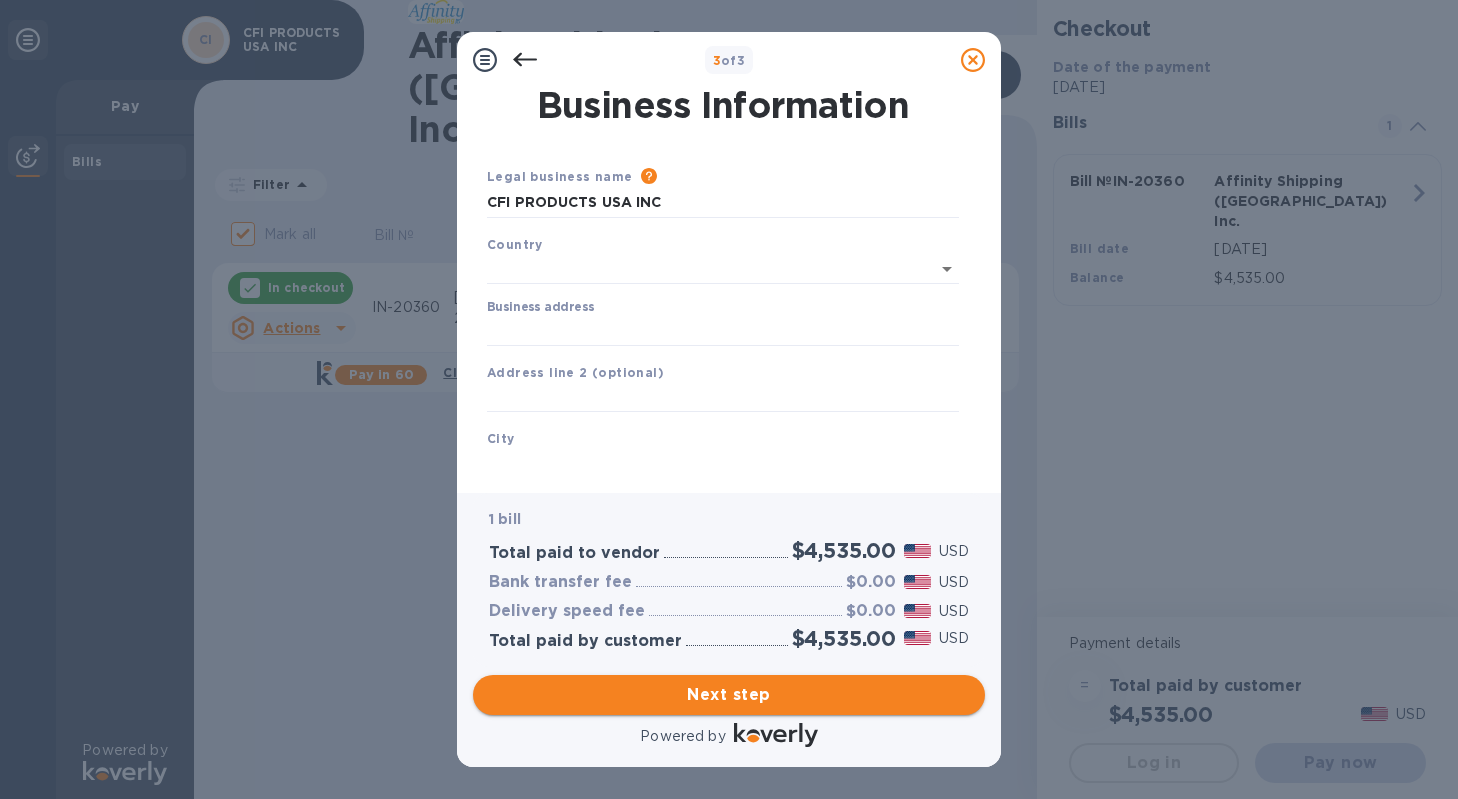 type on "[GEOGRAPHIC_DATA]" 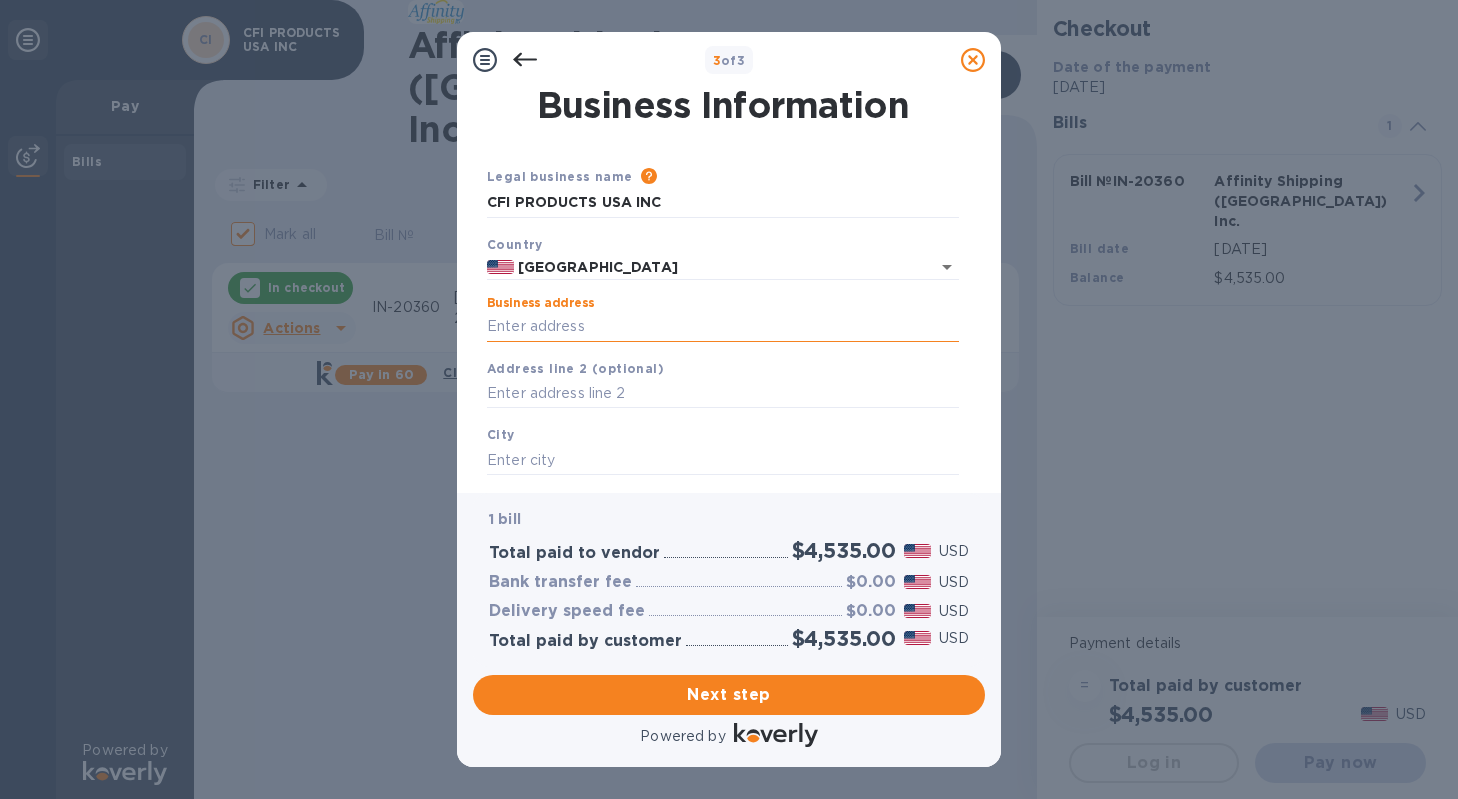click on "Business address" at bounding box center (723, 327) 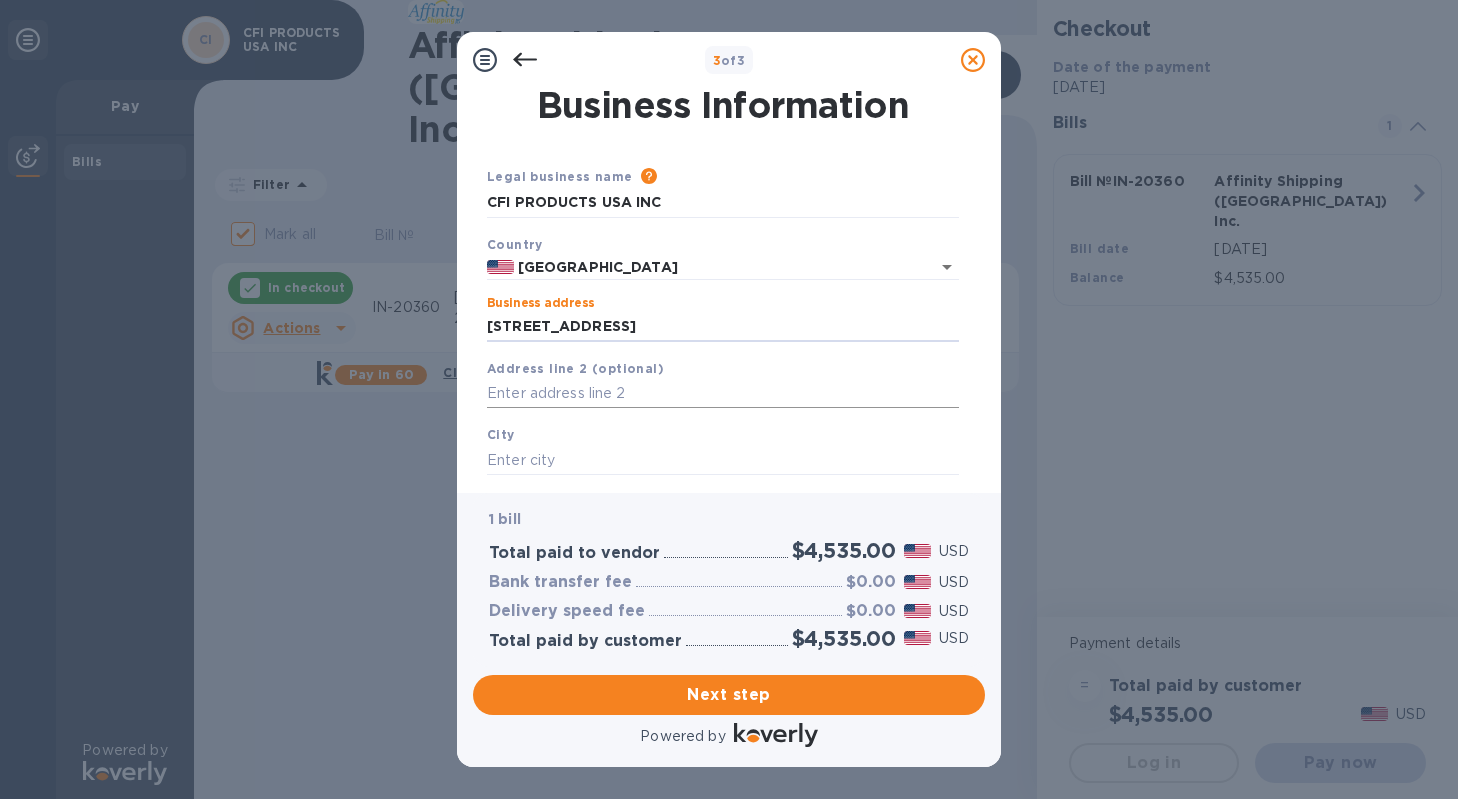 click at bounding box center [723, 394] 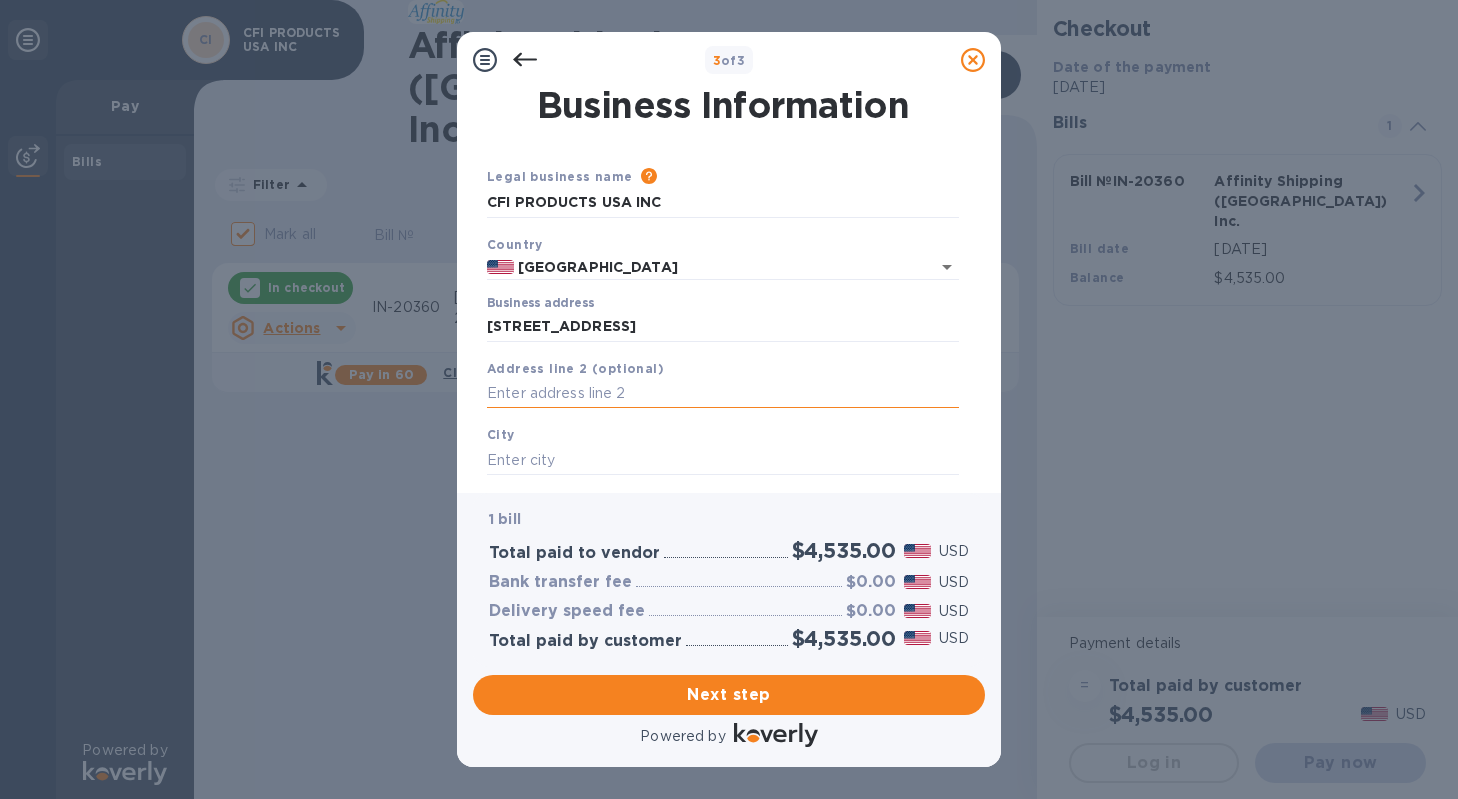 click at bounding box center (723, 394) 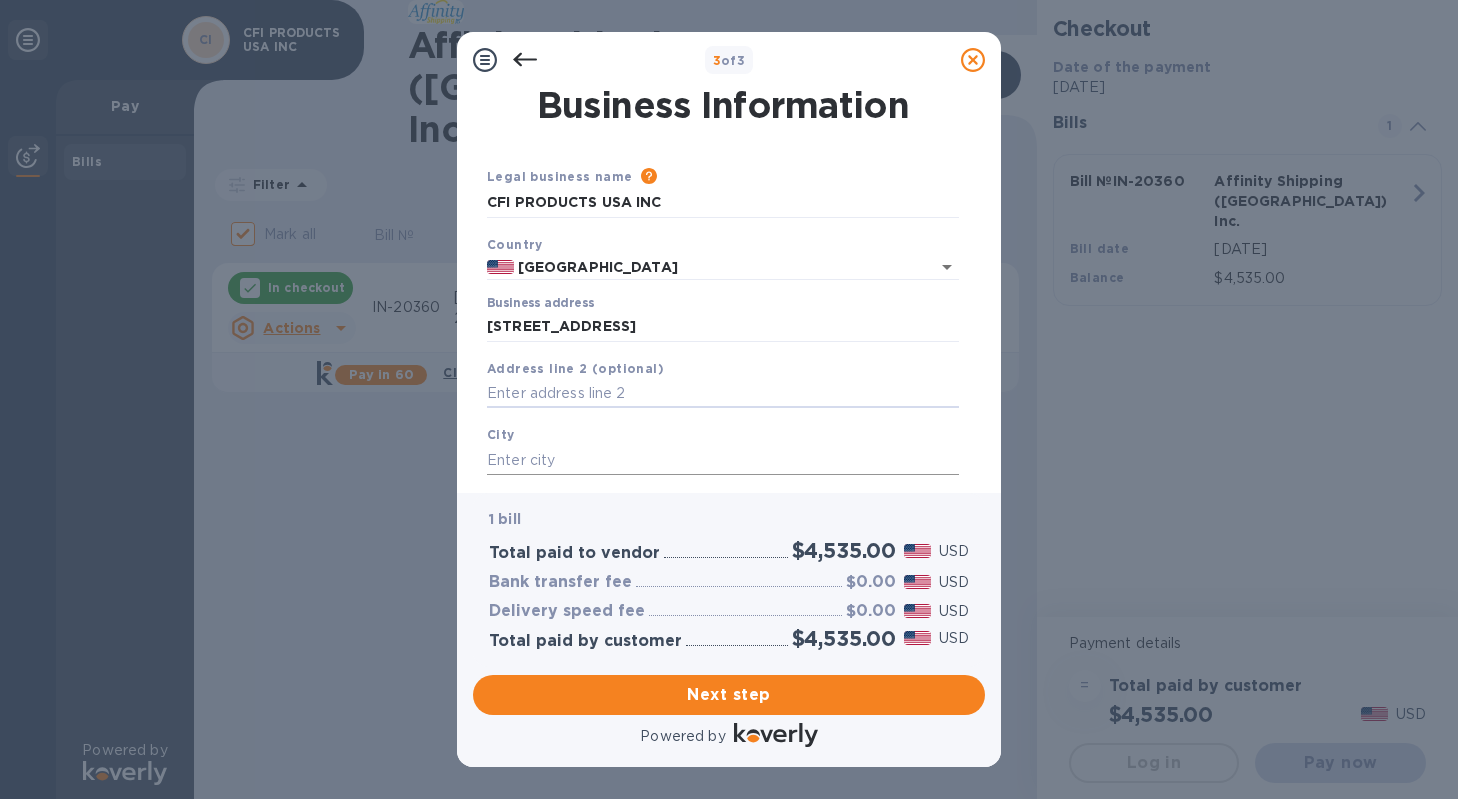 click at bounding box center (723, 460) 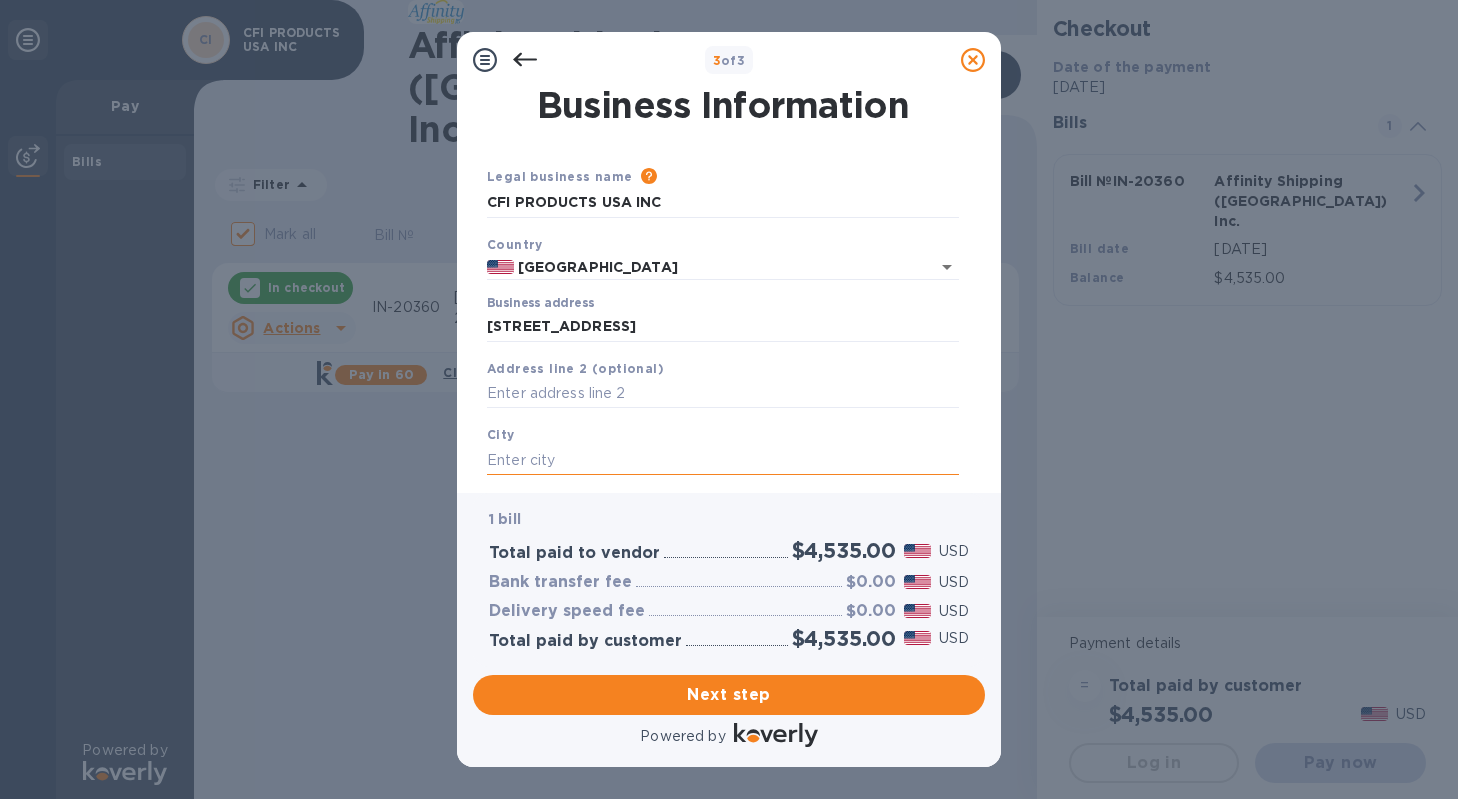 paste on "chino hills" 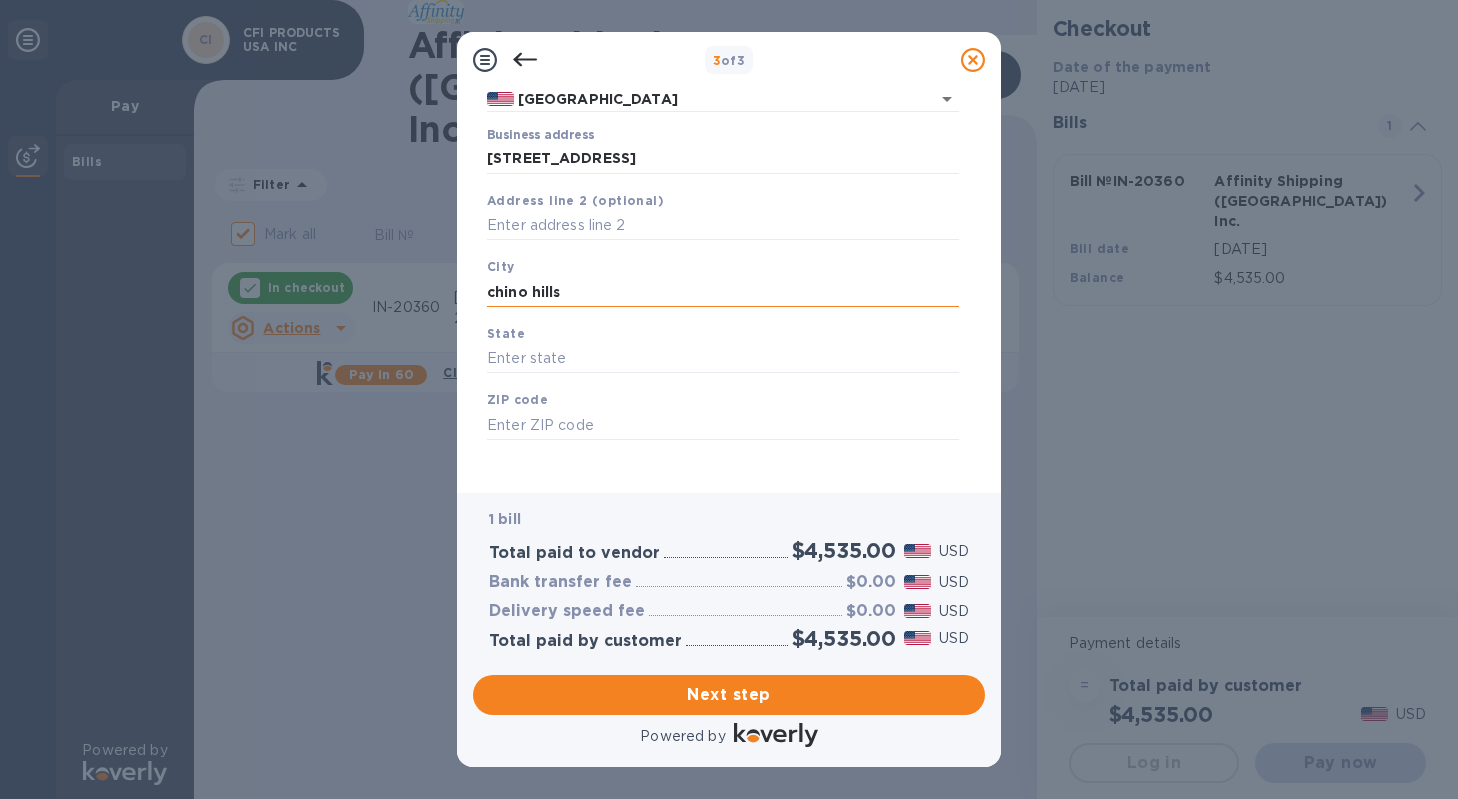 scroll, scrollTop: 179, scrollLeft: 0, axis: vertical 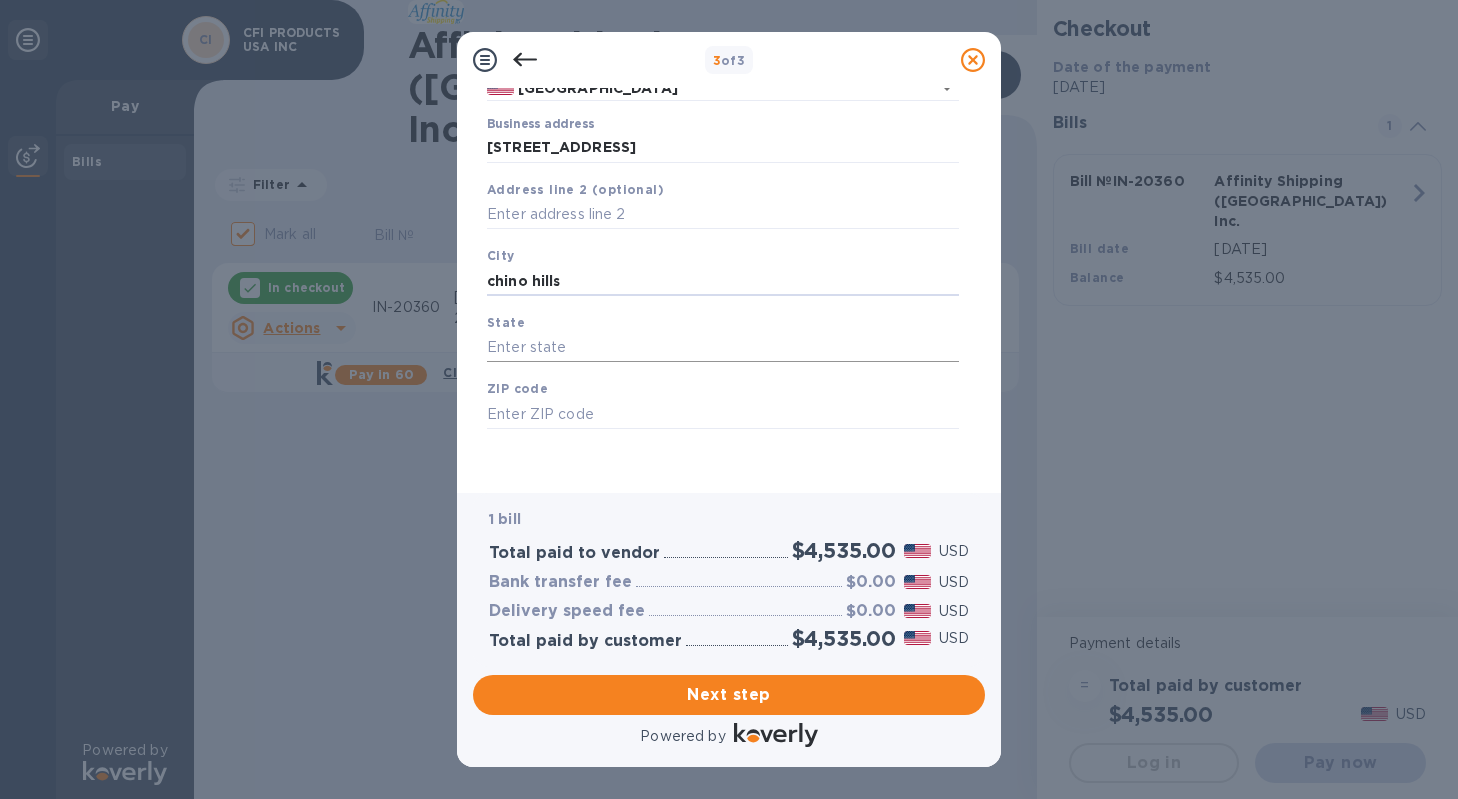 type on "chino hills" 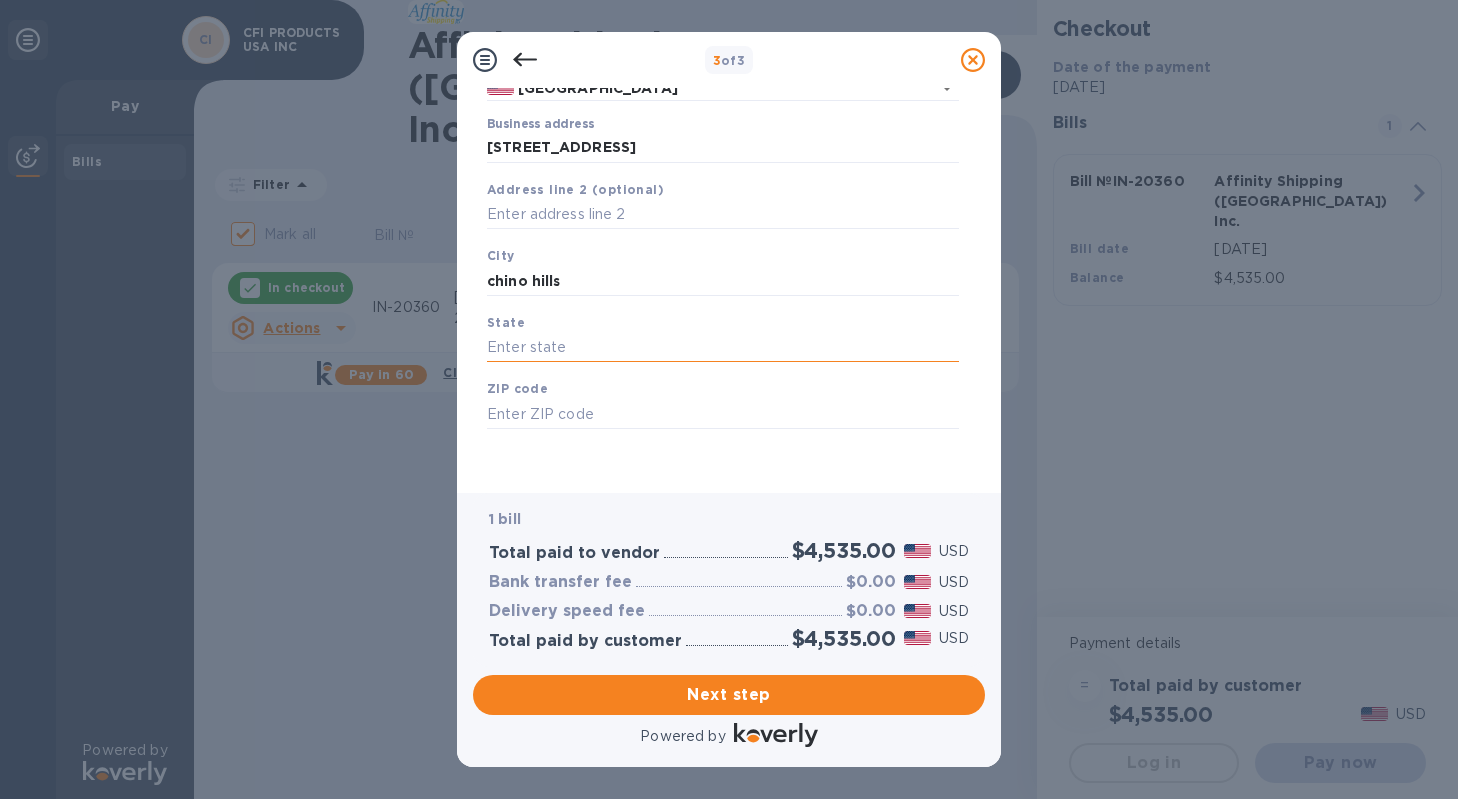 click at bounding box center [723, 348] 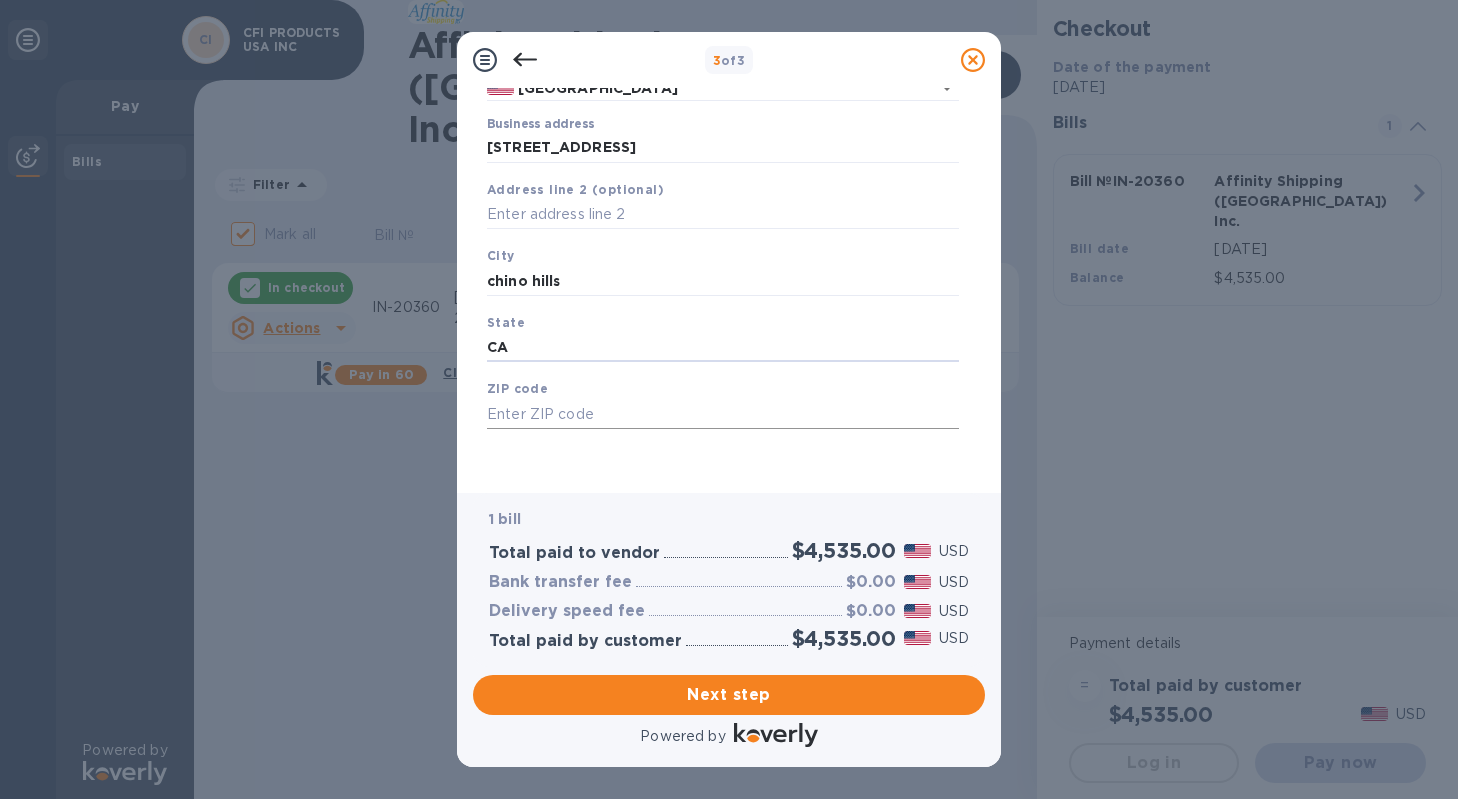 type on "CA" 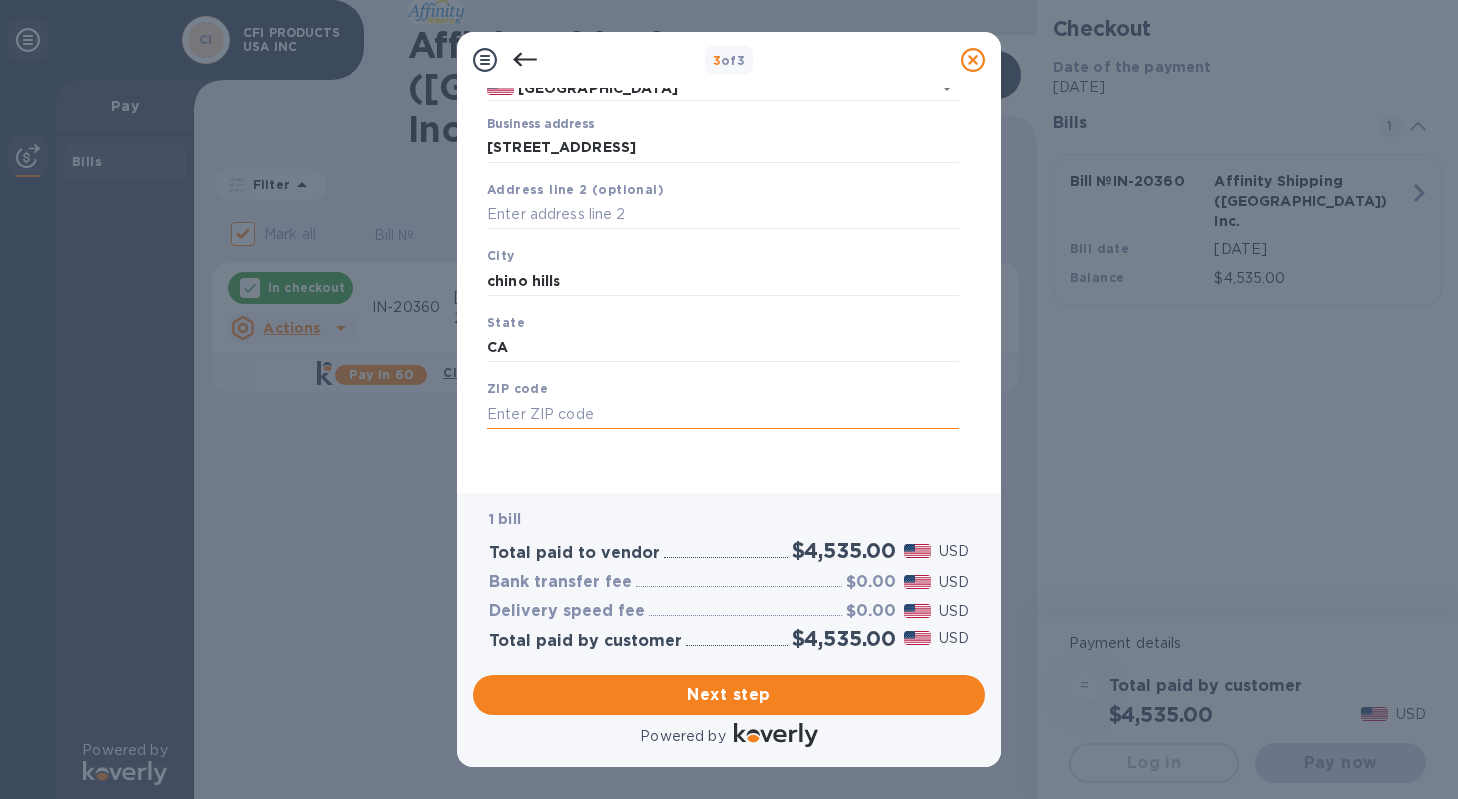 click at bounding box center (723, 414) 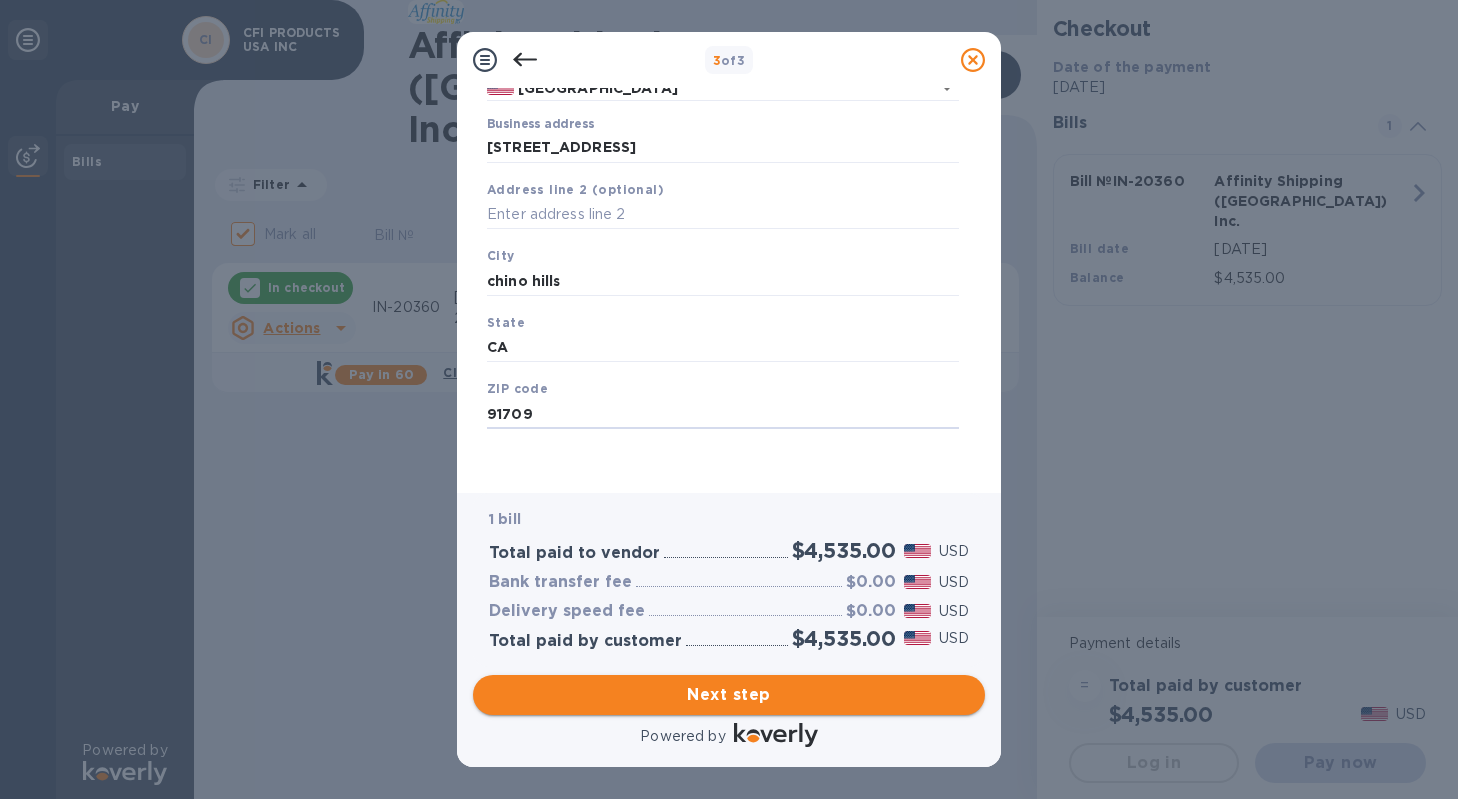 type on "91709" 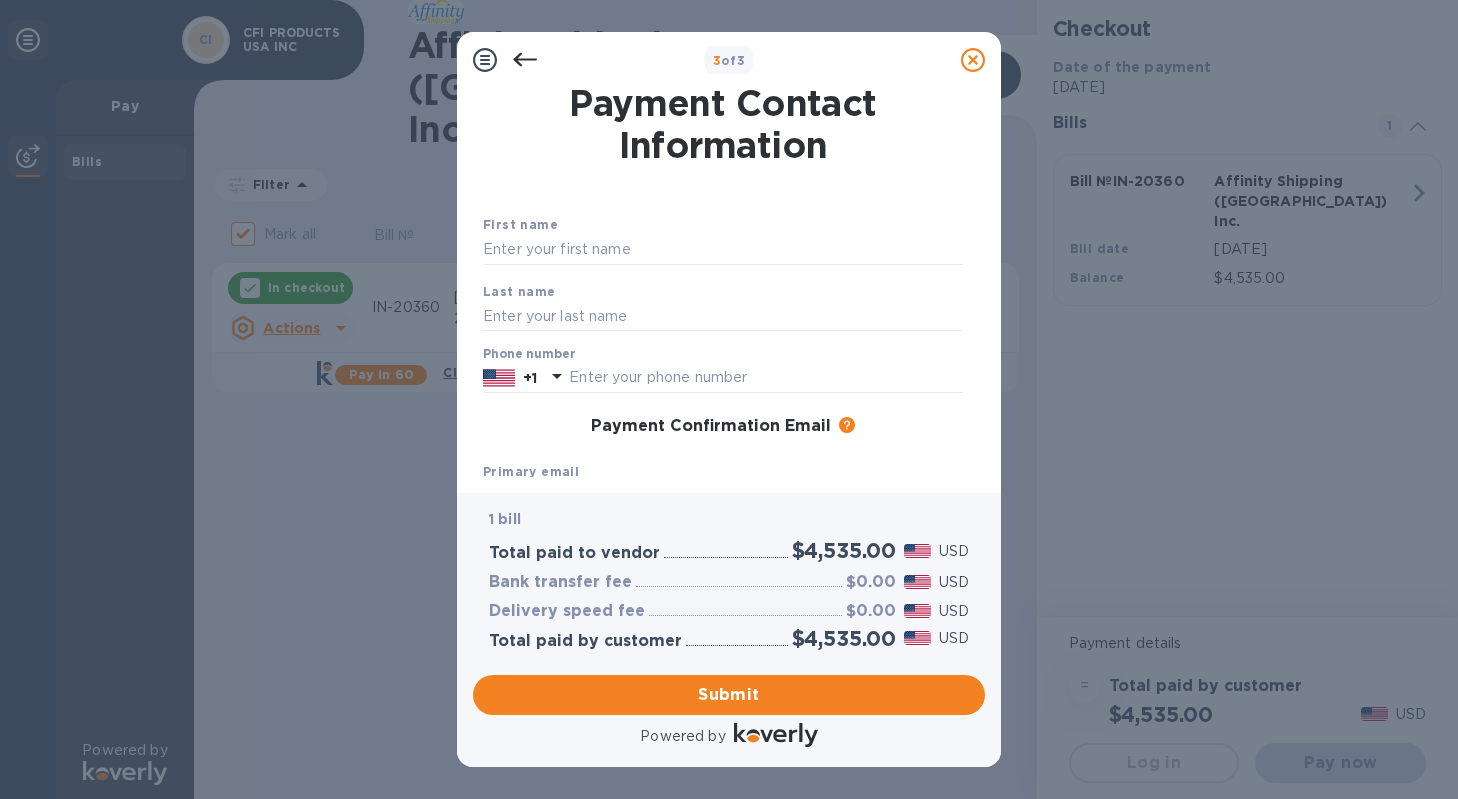 scroll, scrollTop: 0, scrollLeft: 0, axis: both 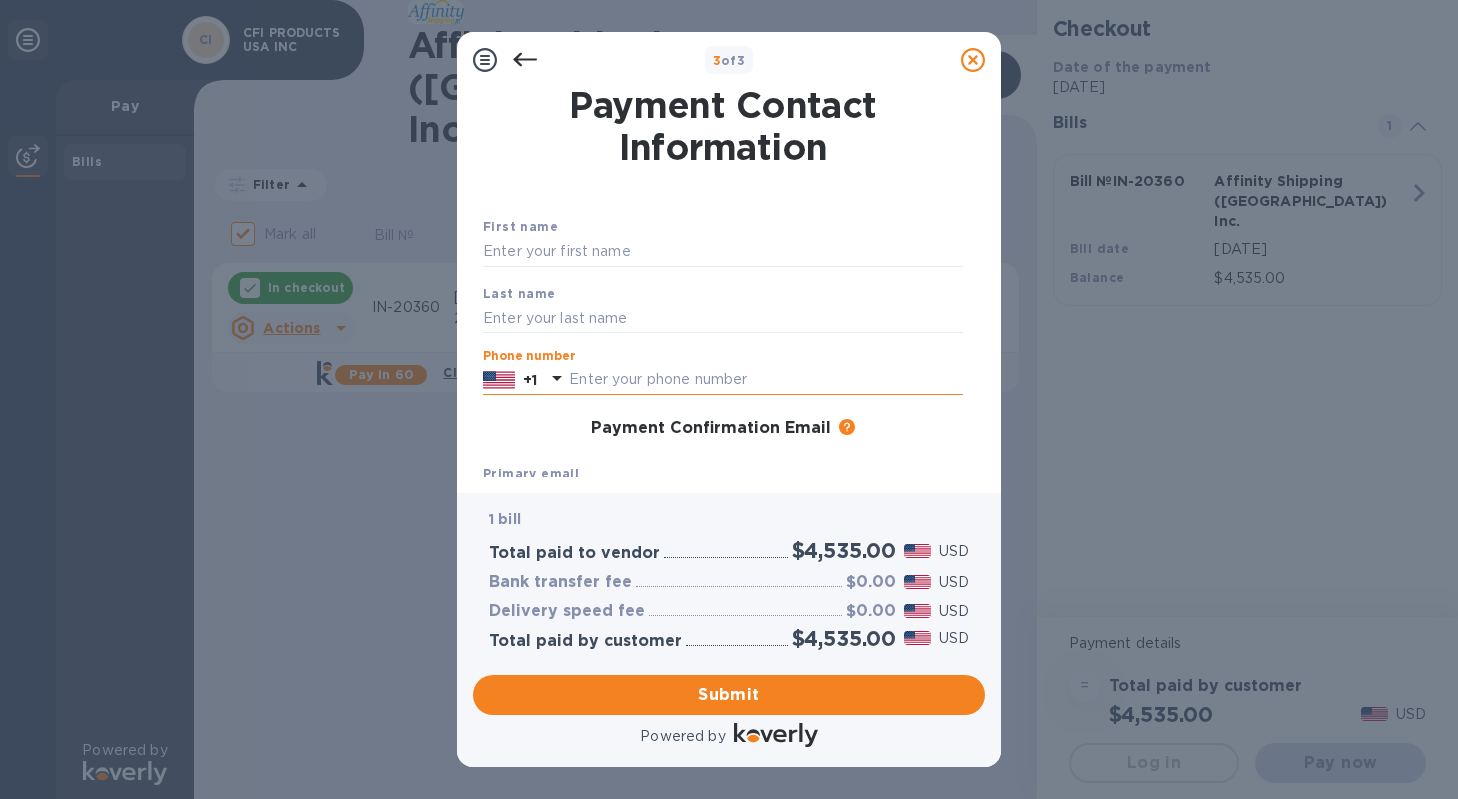 click at bounding box center (766, 380) 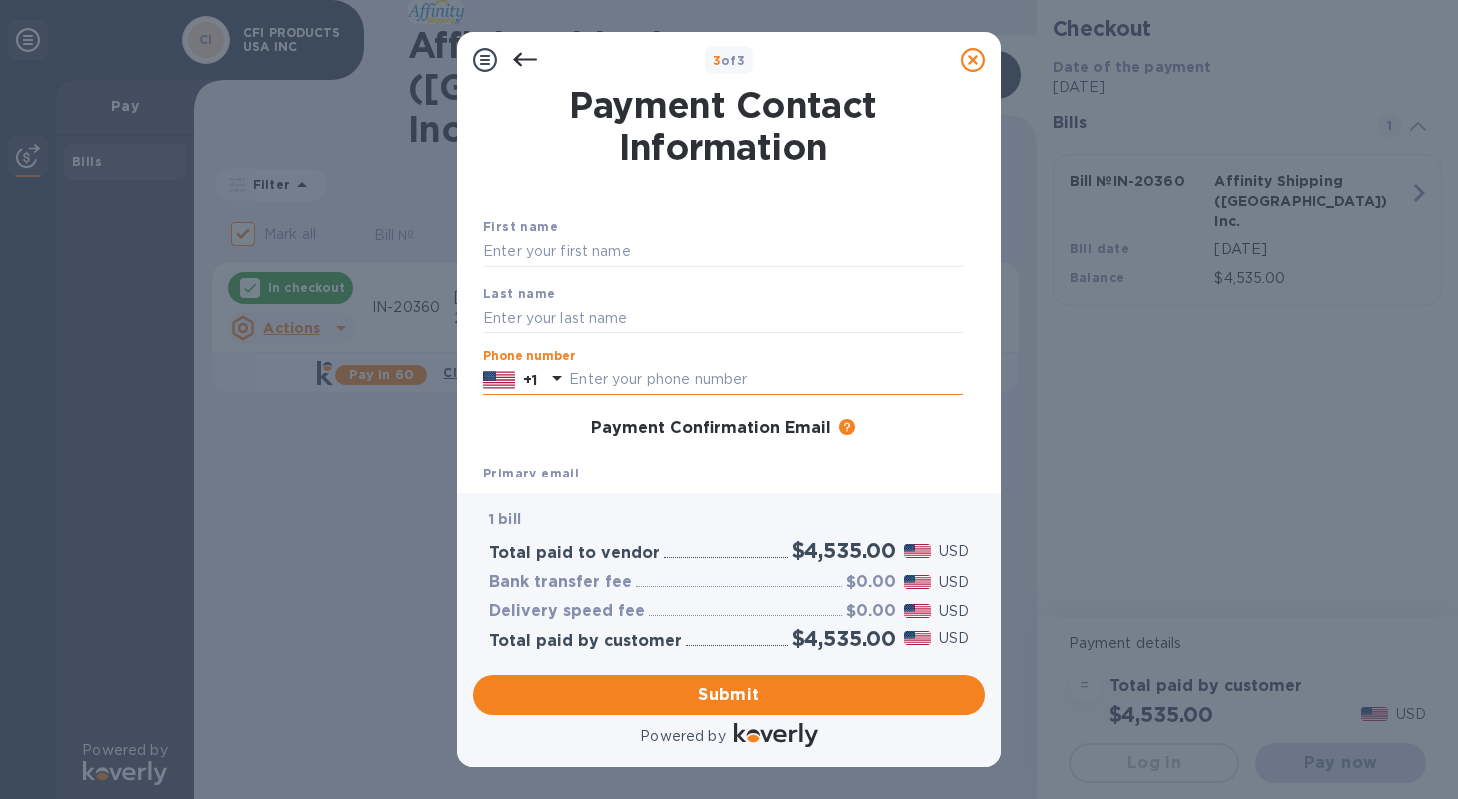 type on "9096226100" 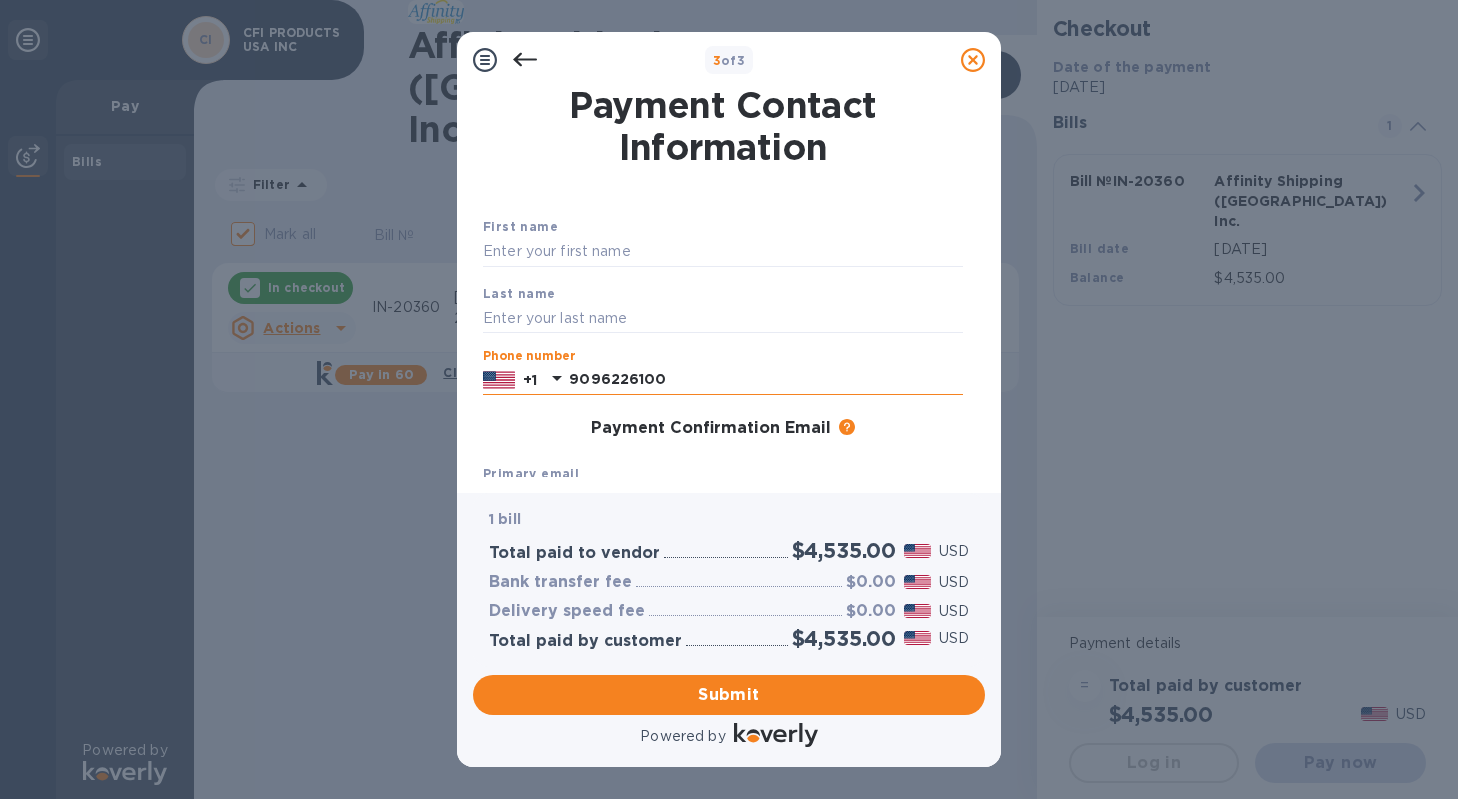 type on "COPPERFIT" 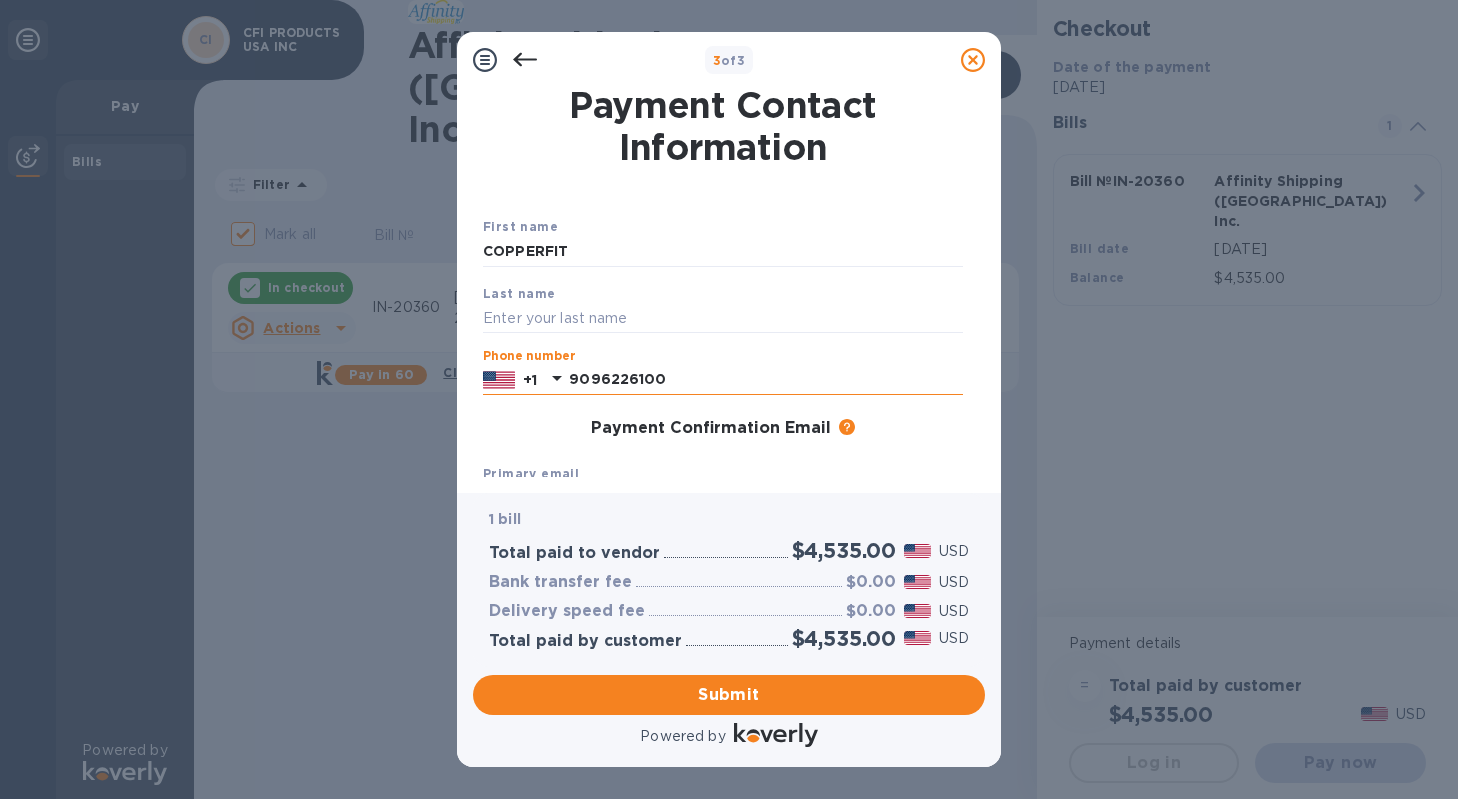 type on "industries inc" 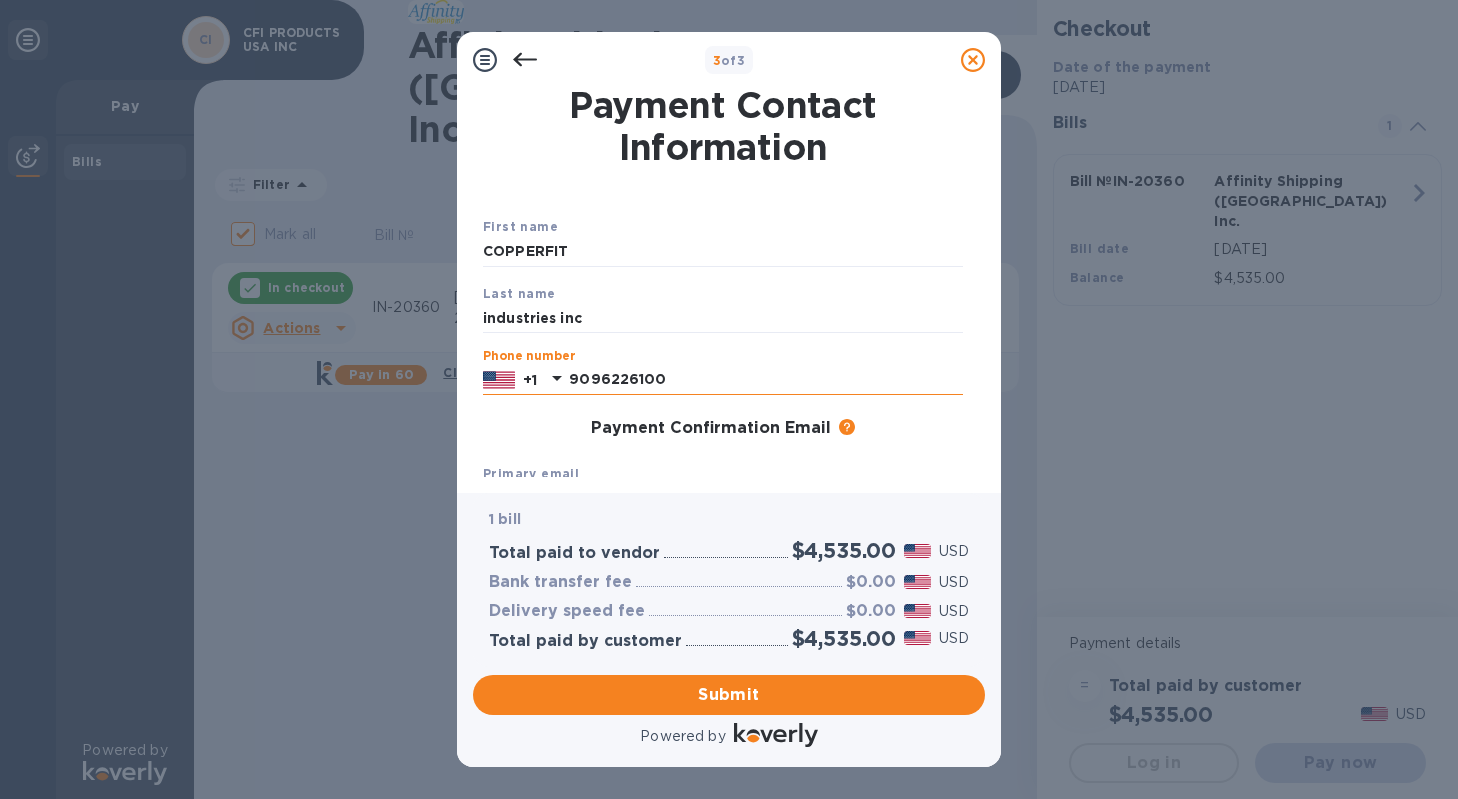 type on "[EMAIL_ADDRESS][DOMAIN_NAME]" 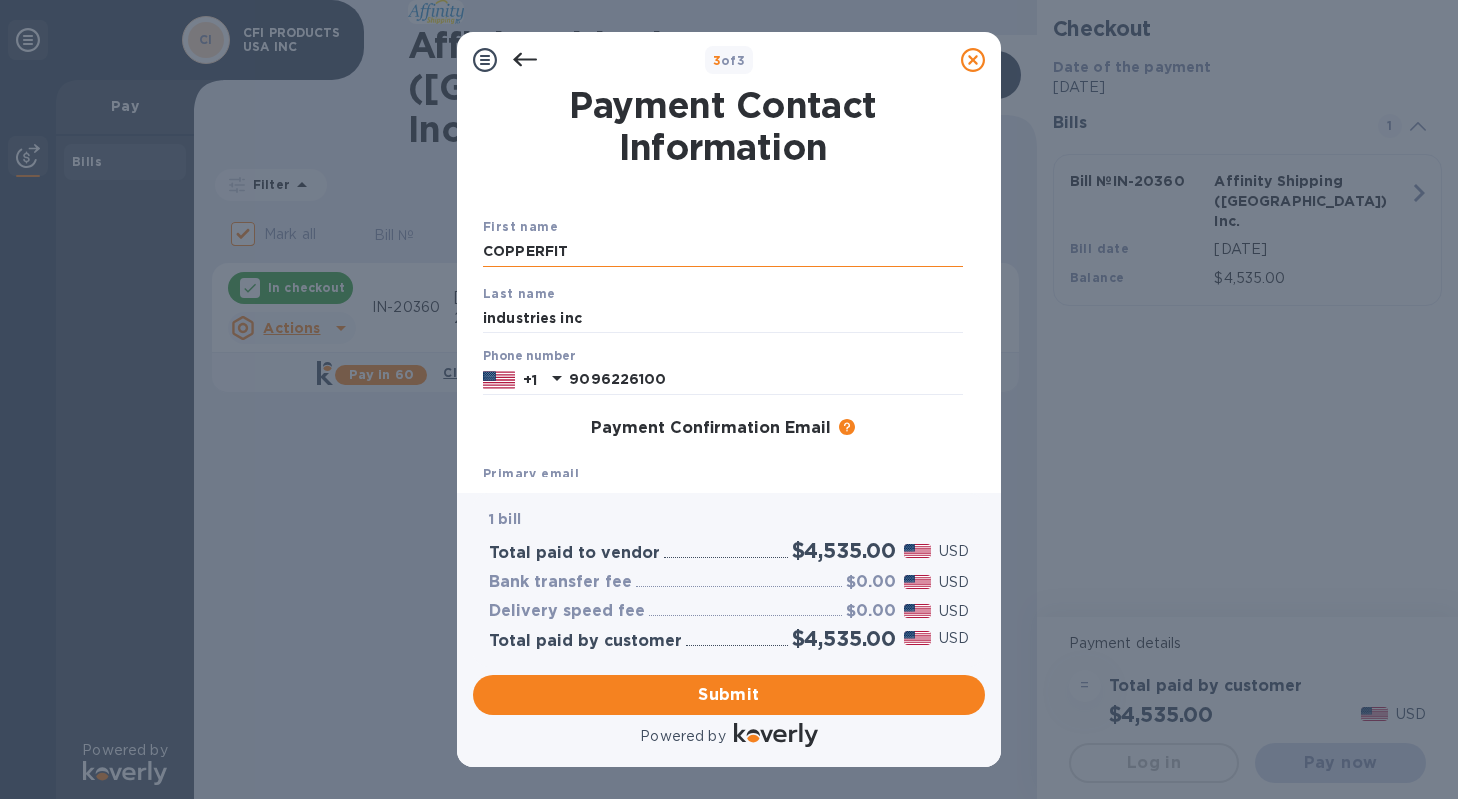 click on "COPPERFIT" at bounding box center (723, 252) 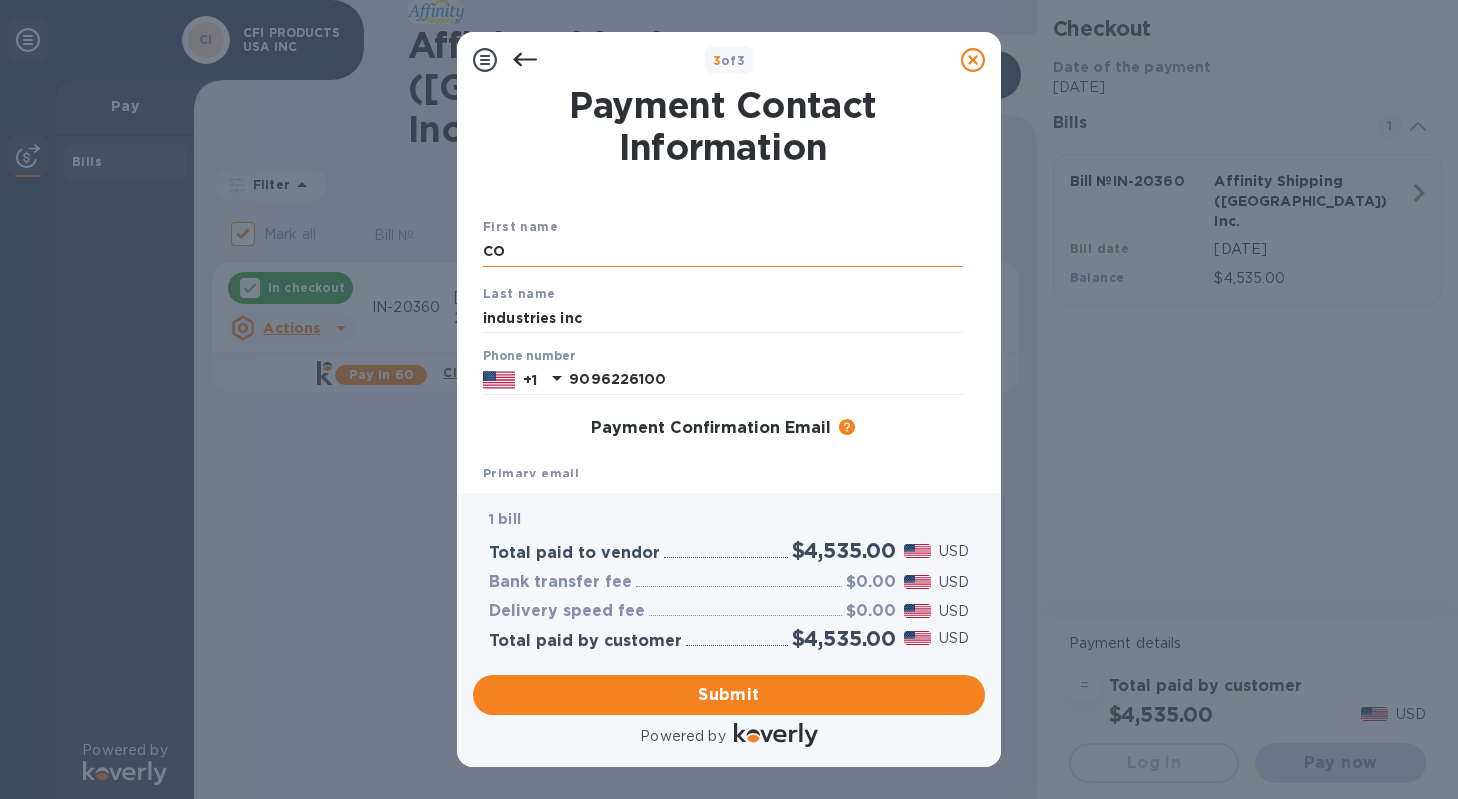 type on "C" 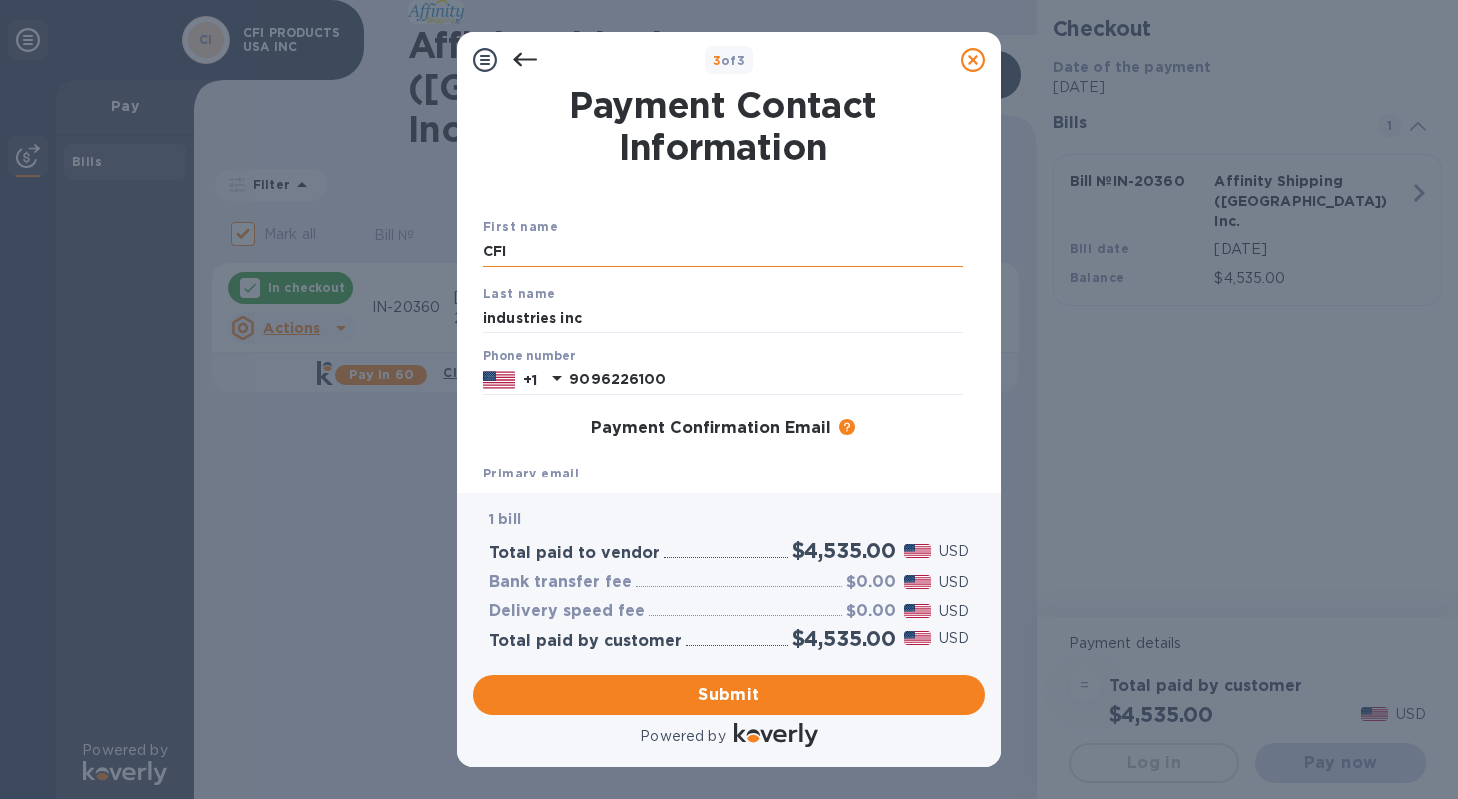type on "CFI PRODUCTS" 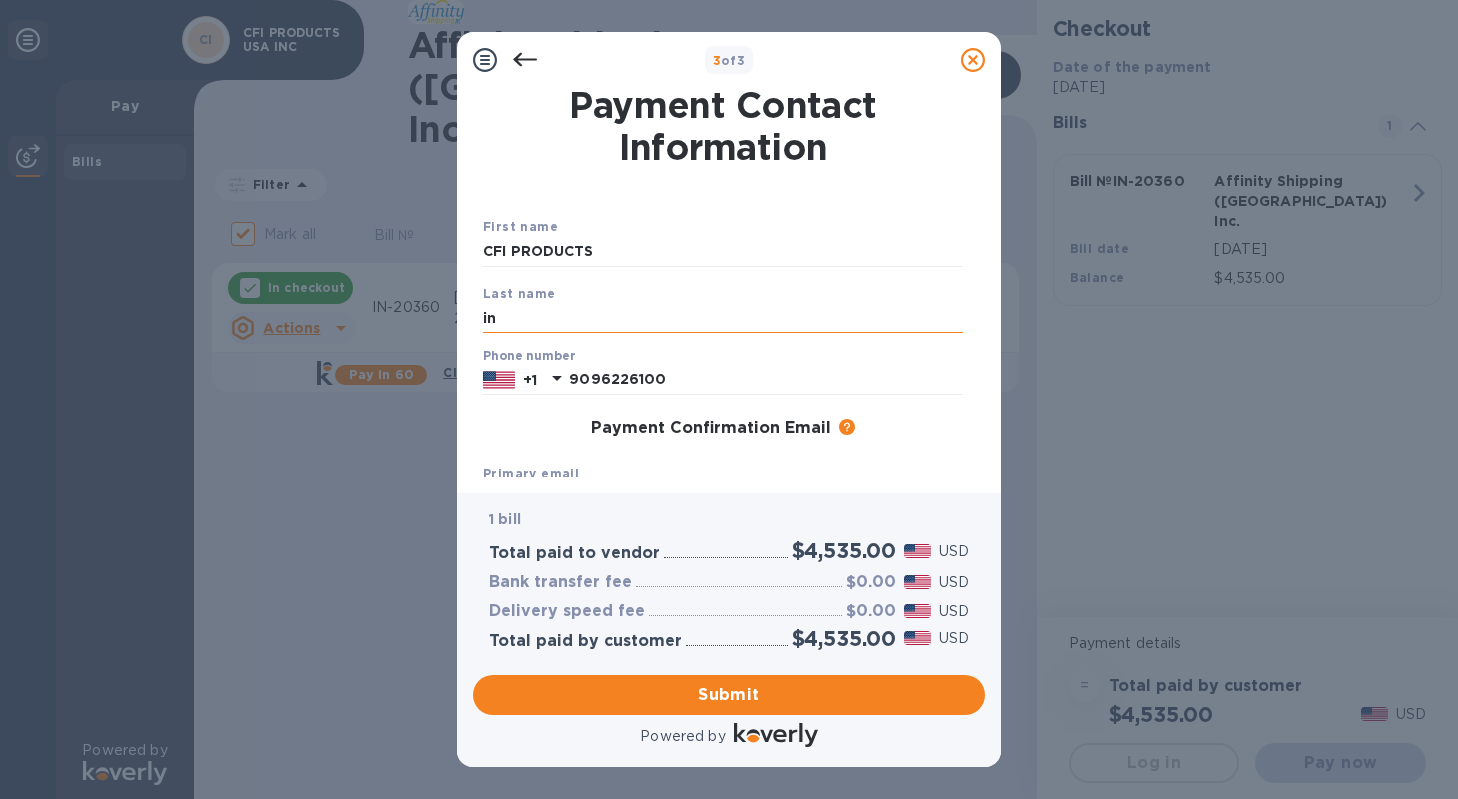 type on "i" 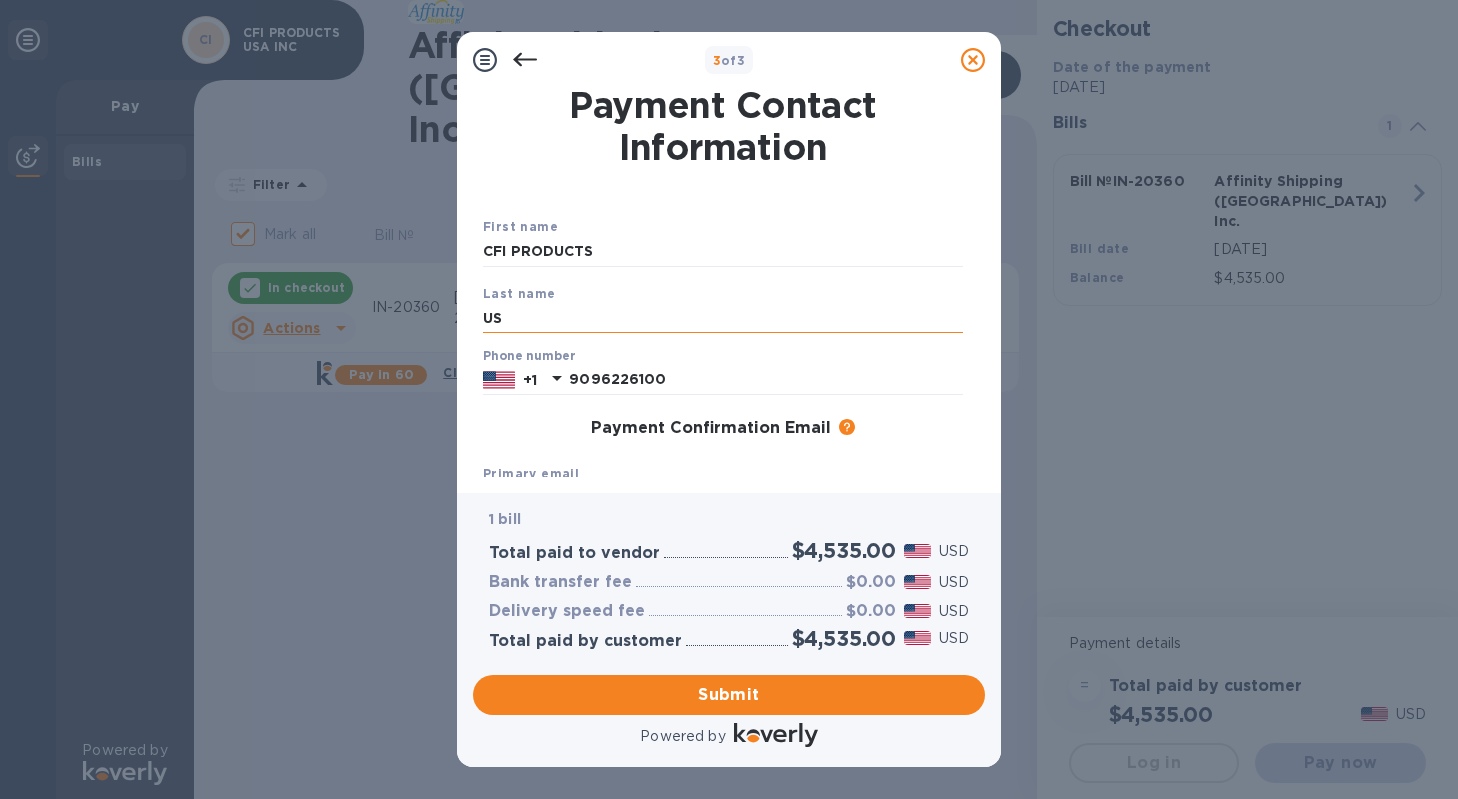 click on "US" at bounding box center [723, 318] 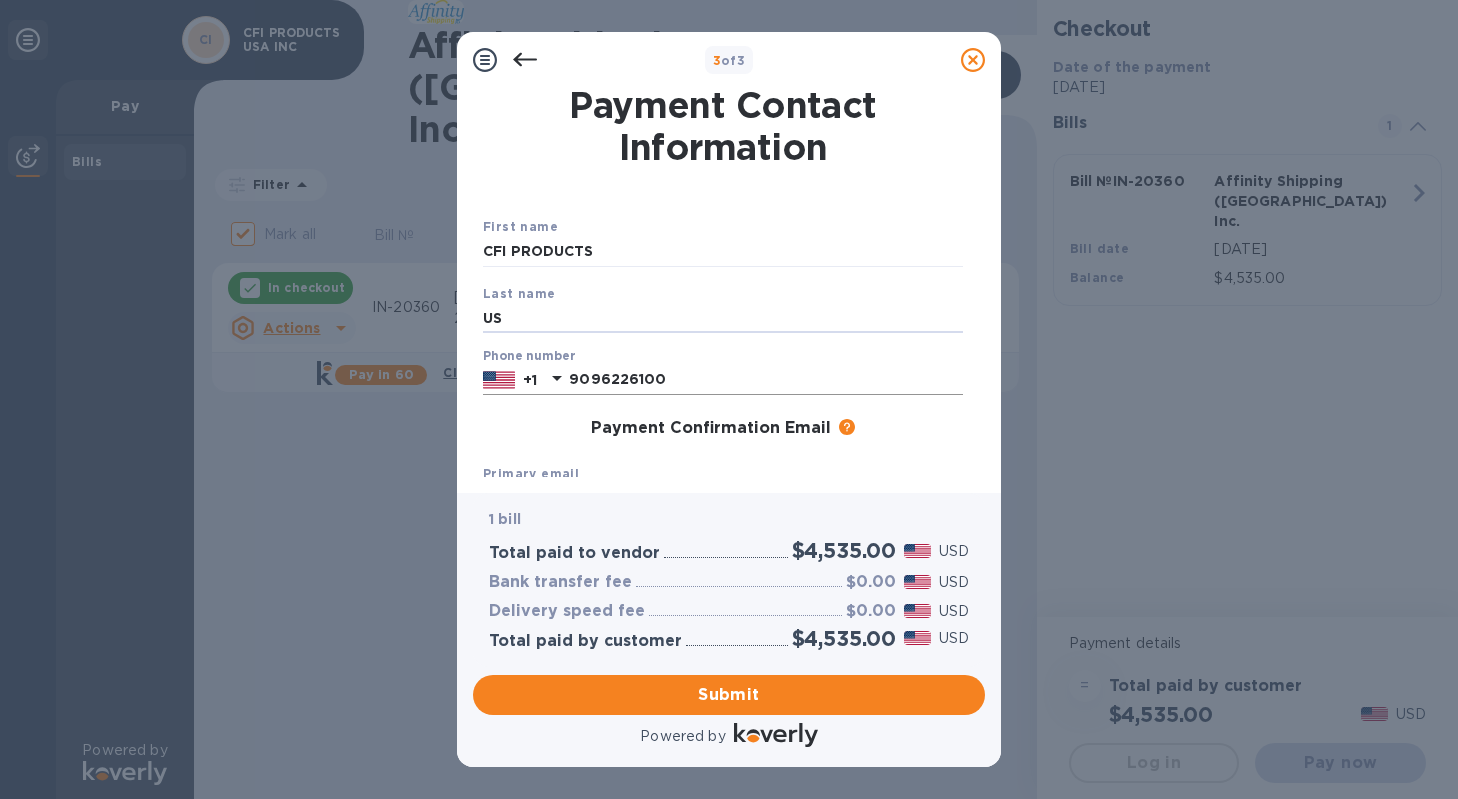 type on "[GEOGRAPHIC_DATA]" 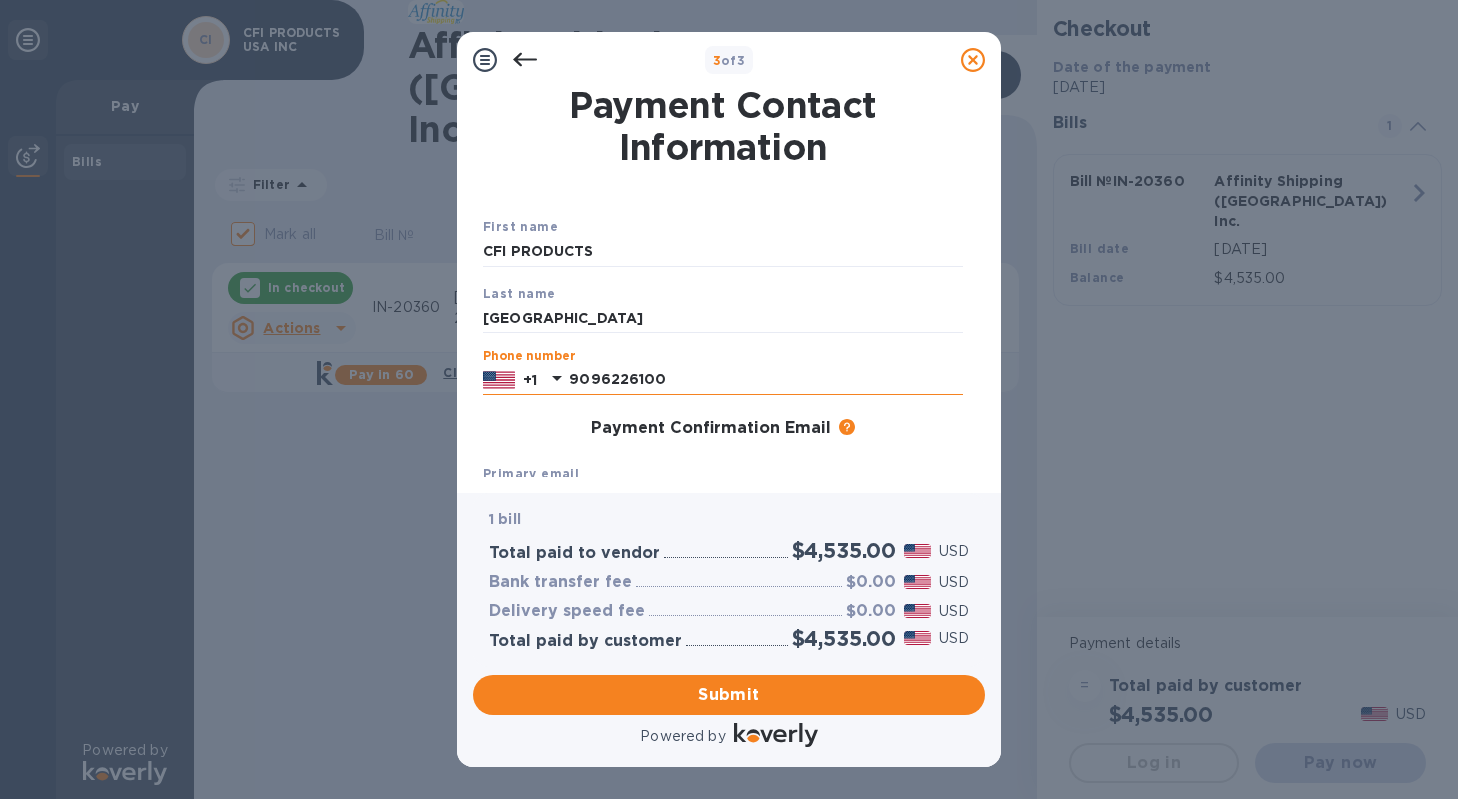 click on "9096226100" at bounding box center [766, 380] 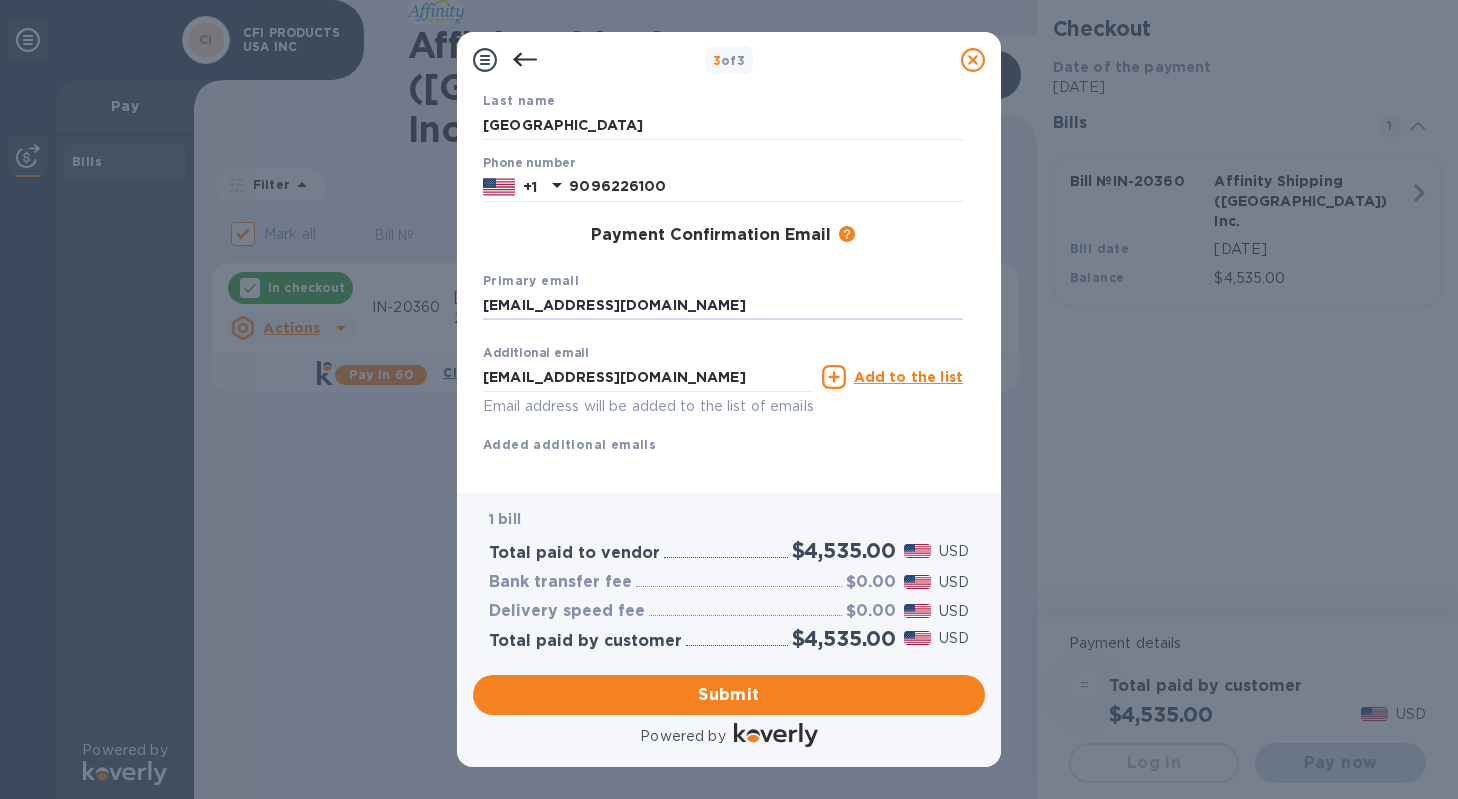 scroll, scrollTop: 226, scrollLeft: 0, axis: vertical 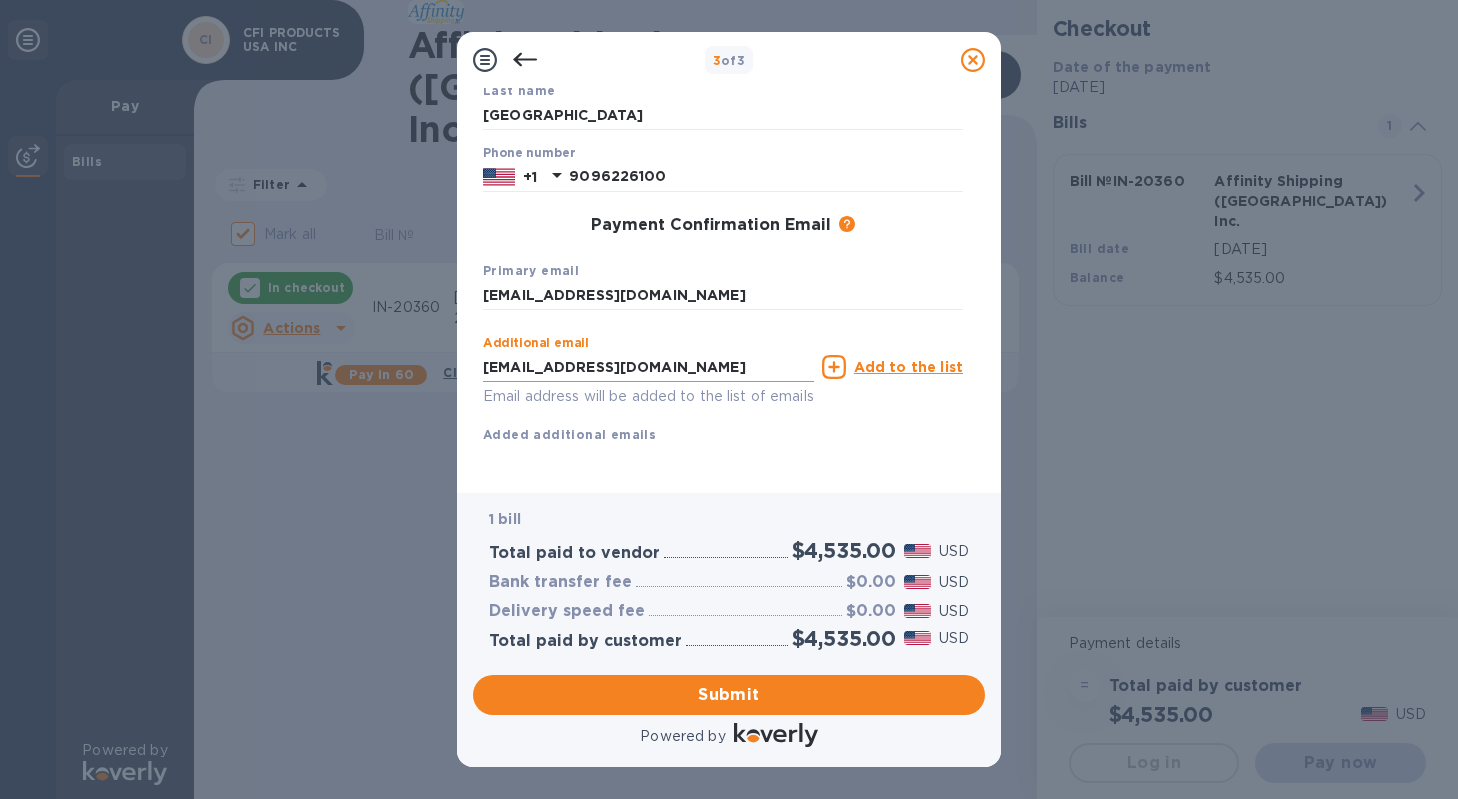 click on "[EMAIL_ADDRESS][DOMAIN_NAME]" at bounding box center (648, 367) 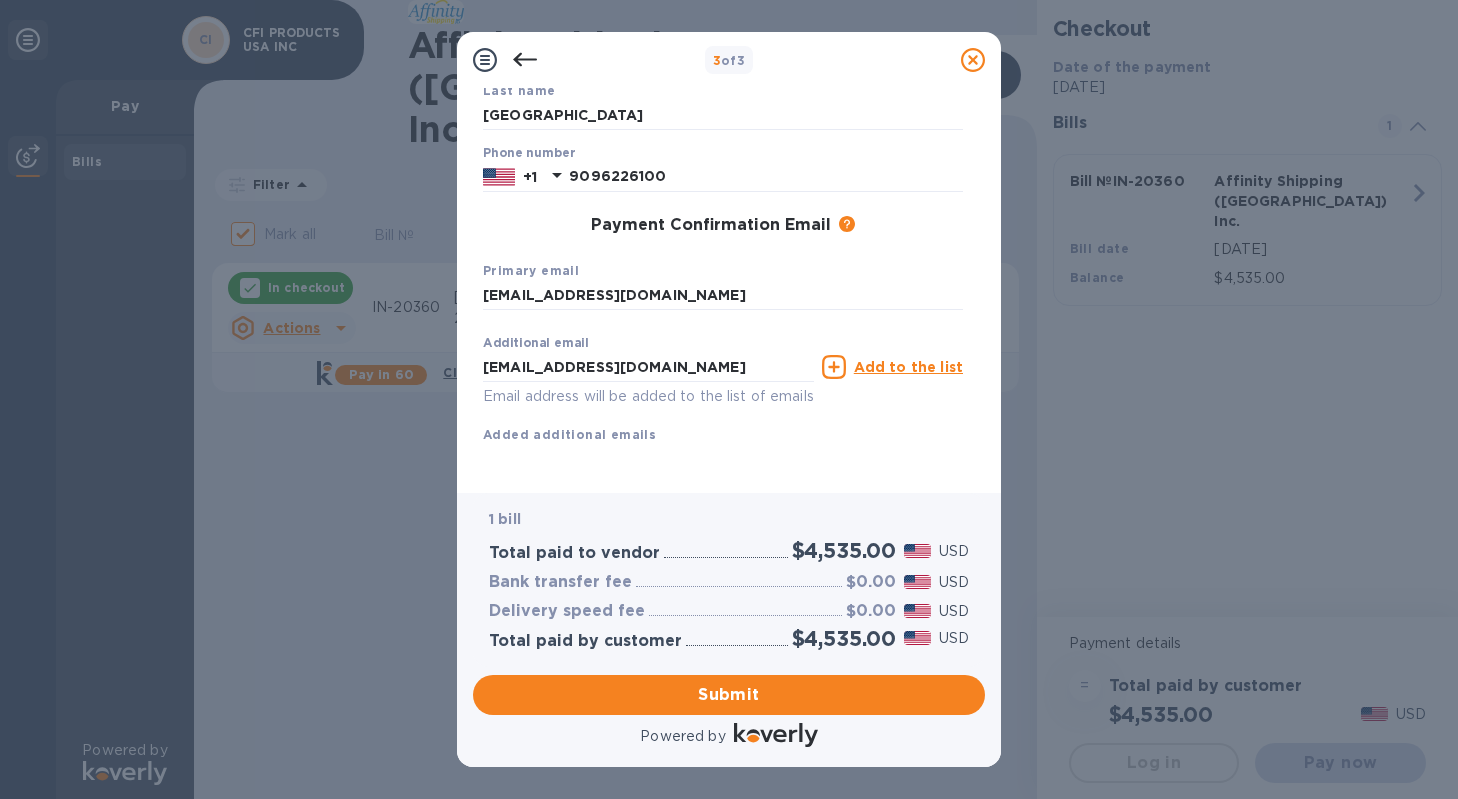 click on "Additional email [EMAIL_ADDRESS][DOMAIN_NAME] Email address will be added to the list of emails Add to the list Added additional emails" at bounding box center (723, 385) 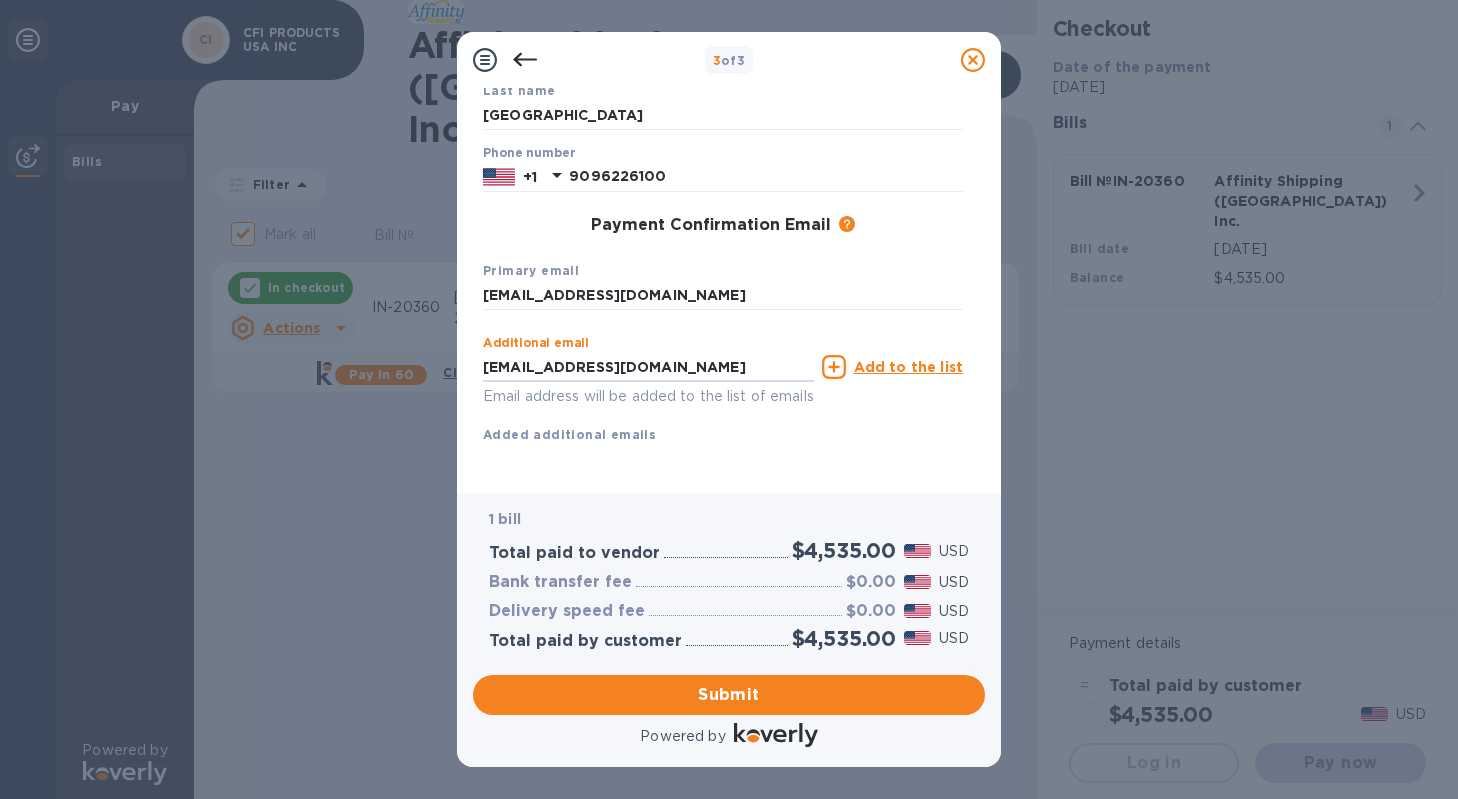 type 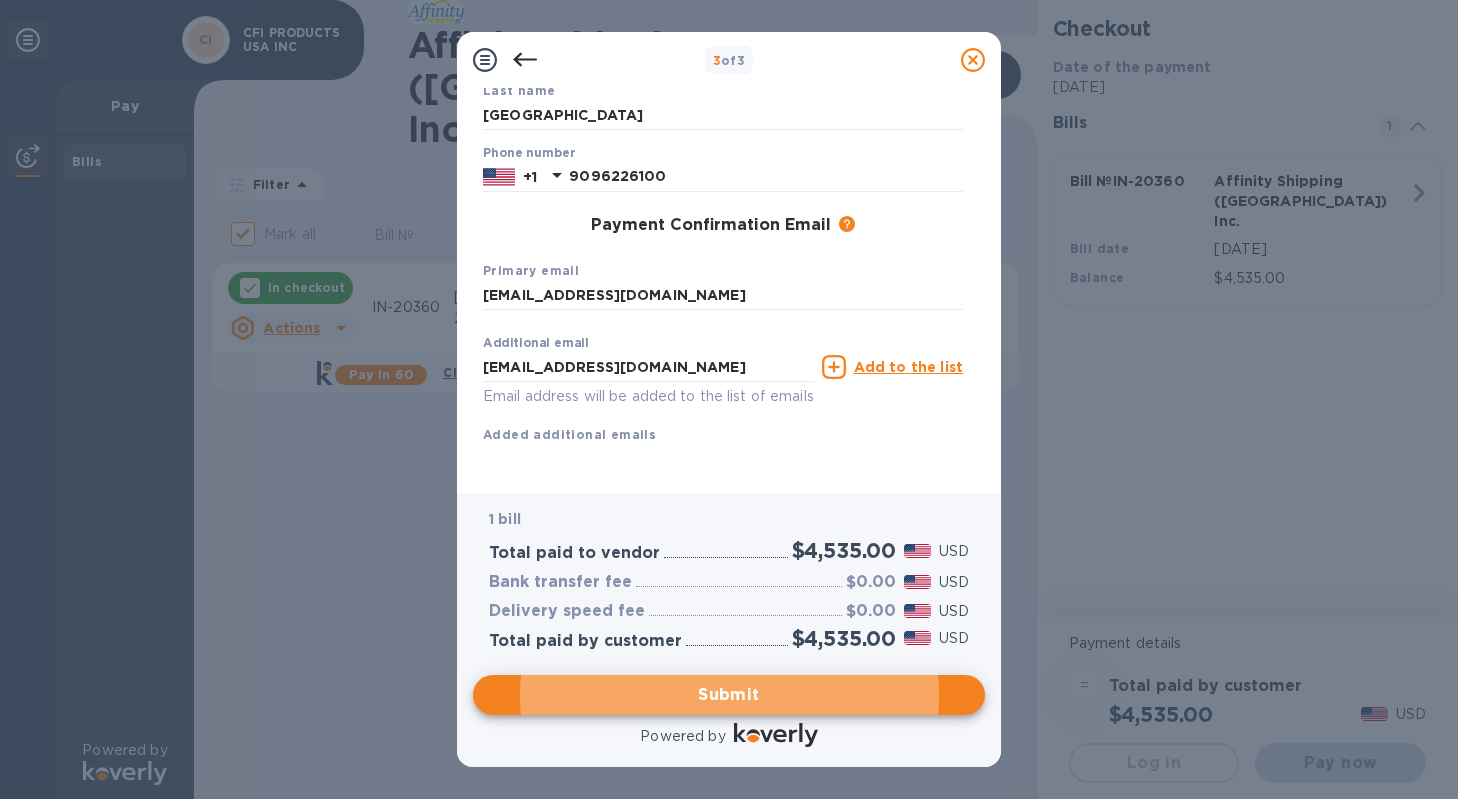 scroll, scrollTop: 0, scrollLeft: 0, axis: both 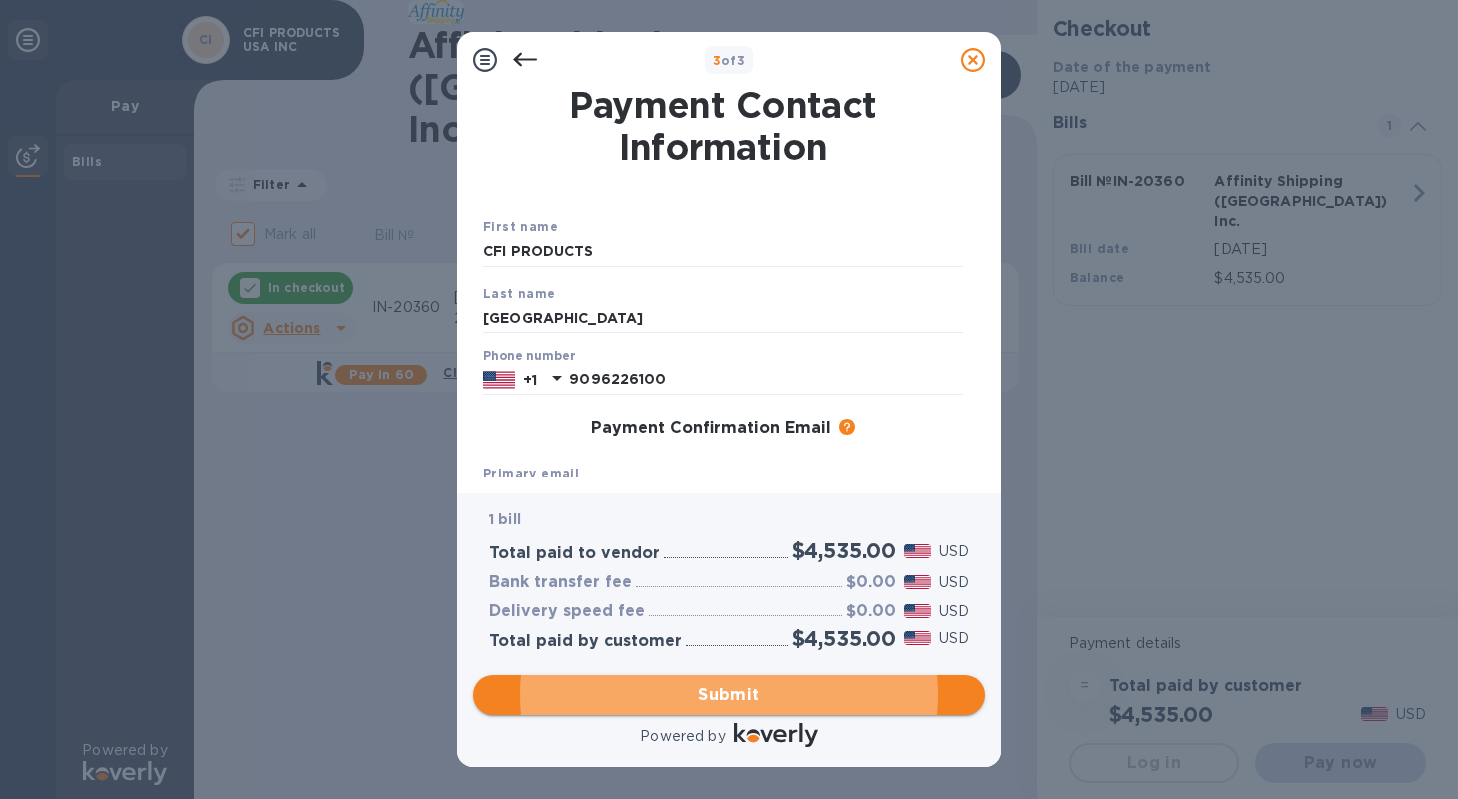 click on "Submit" at bounding box center (729, 695) 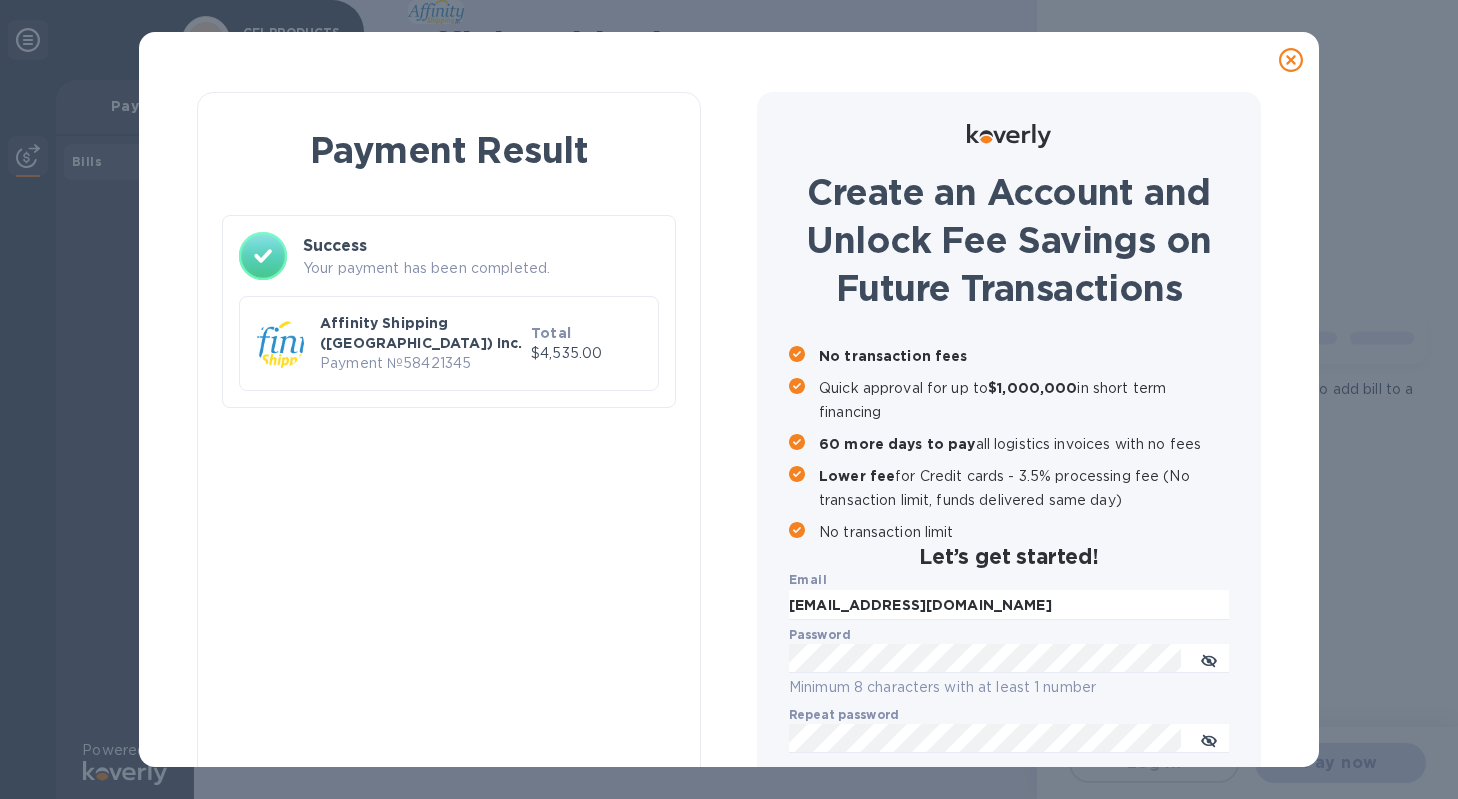checkbox on "false" 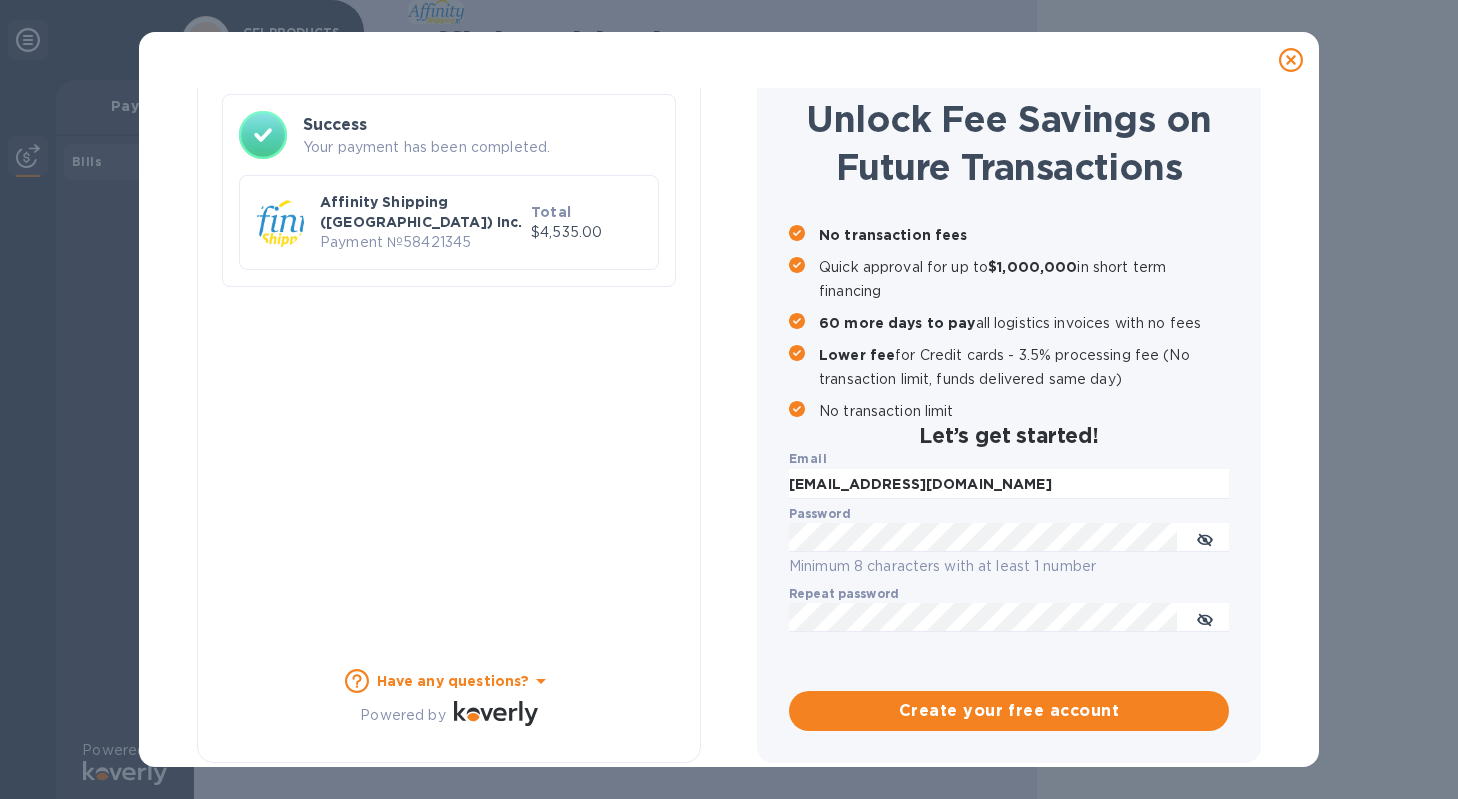 scroll, scrollTop: 0, scrollLeft: 0, axis: both 